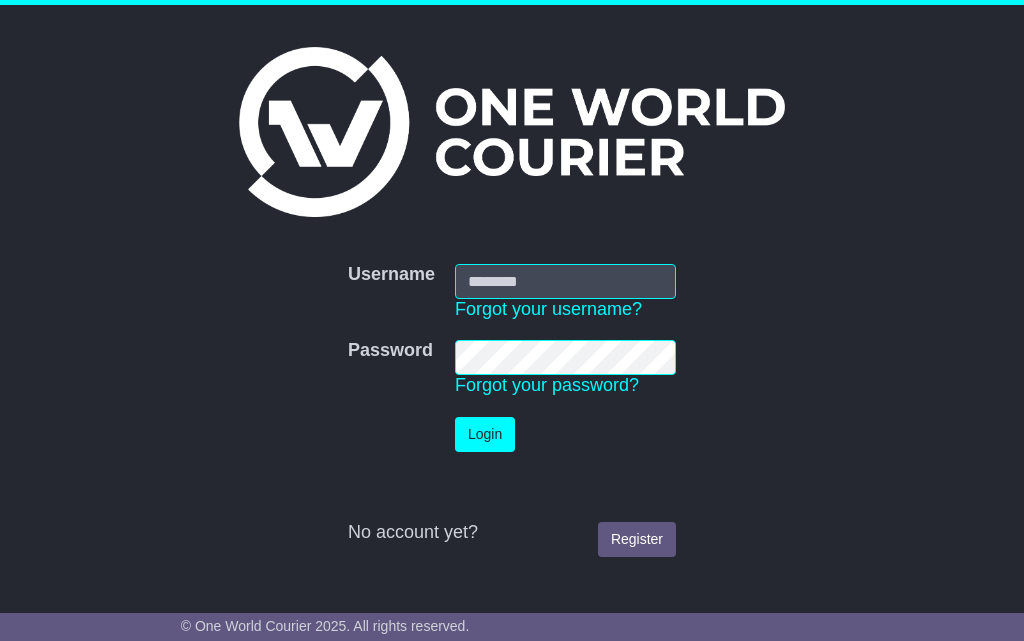 scroll, scrollTop: 0, scrollLeft: 0, axis: both 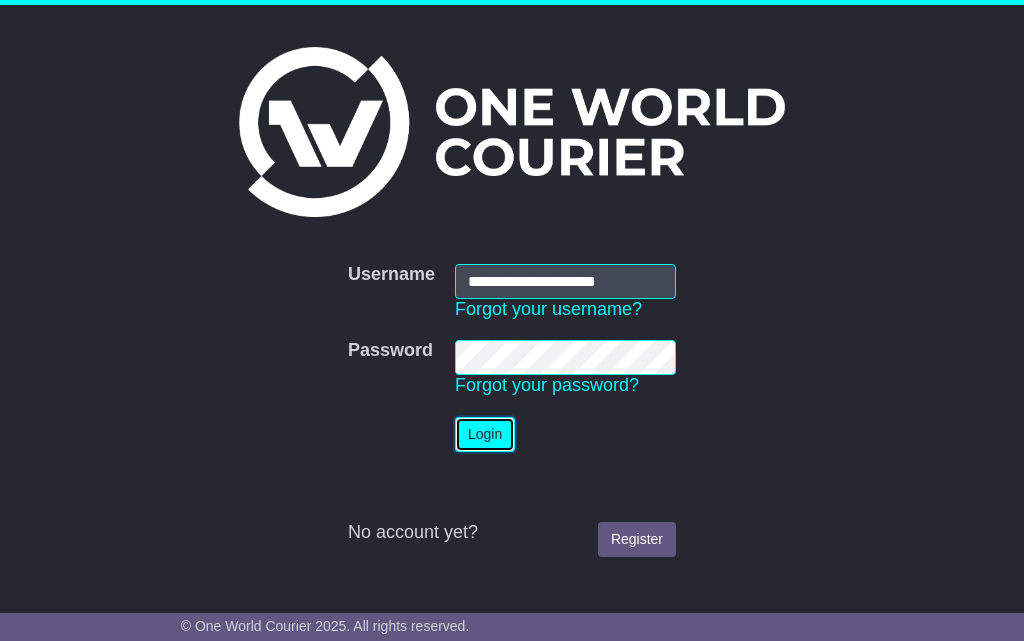 click on "Login" at bounding box center [485, 434] 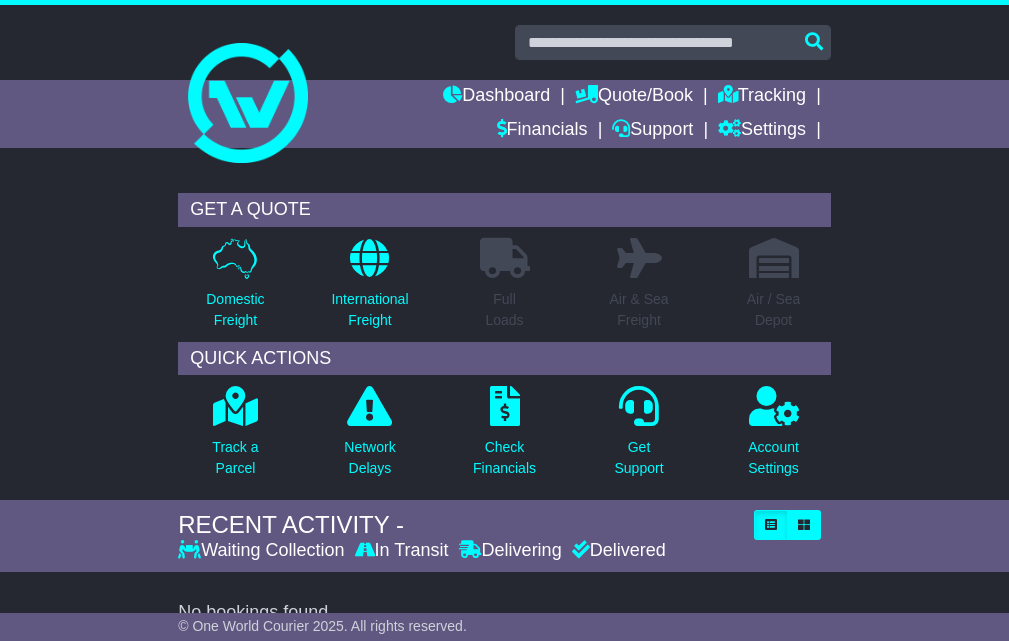 scroll, scrollTop: 0, scrollLeft: 0, axis: both 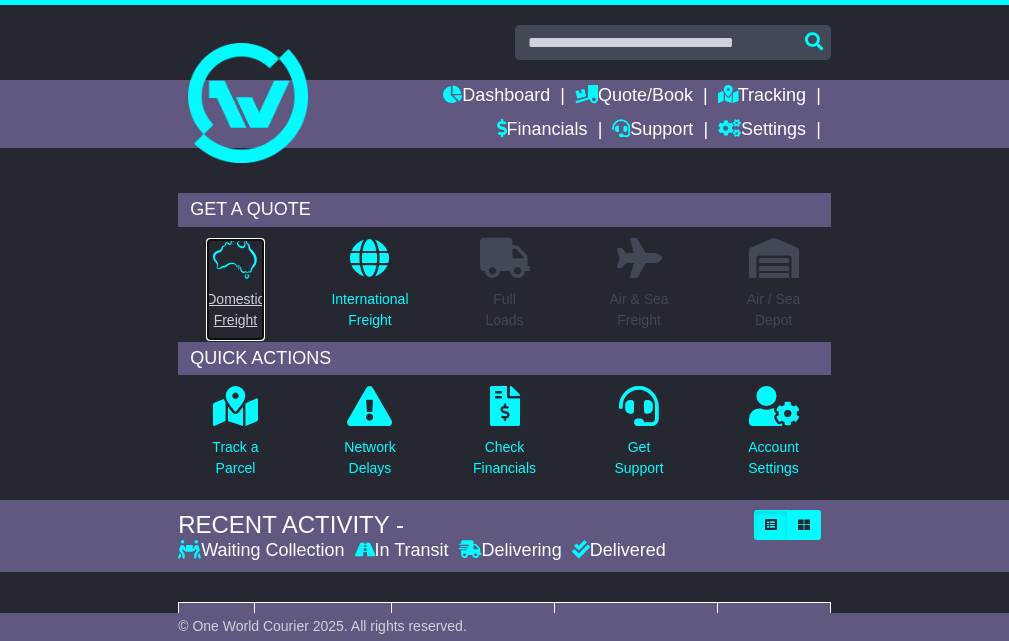 click on "Domestic Freight" at bounding box center [235, 289] 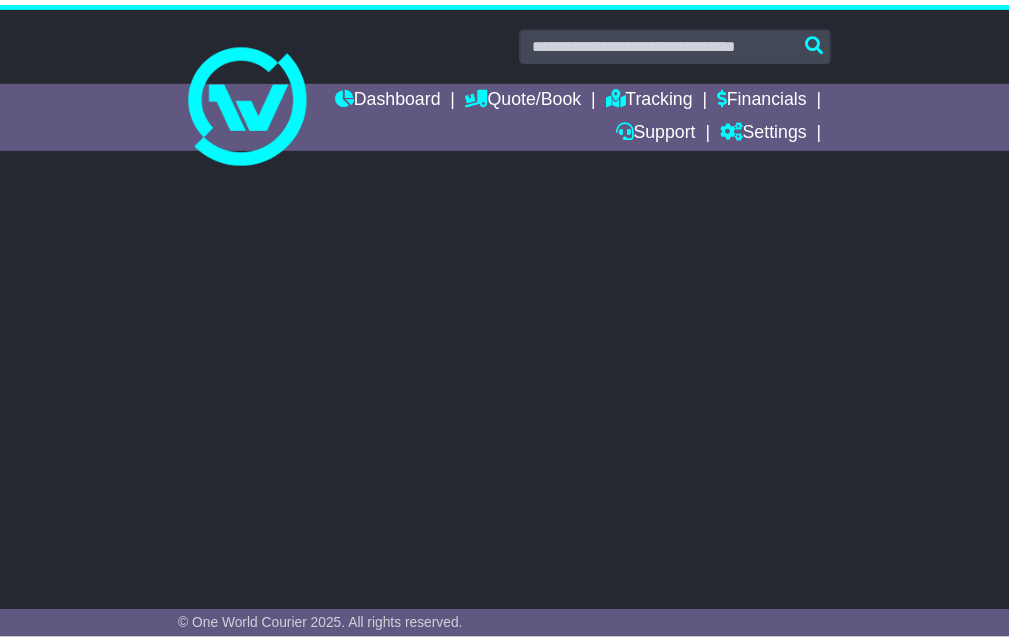 scroll, scrollTop: 0, scrollLeft: 0, axis: both 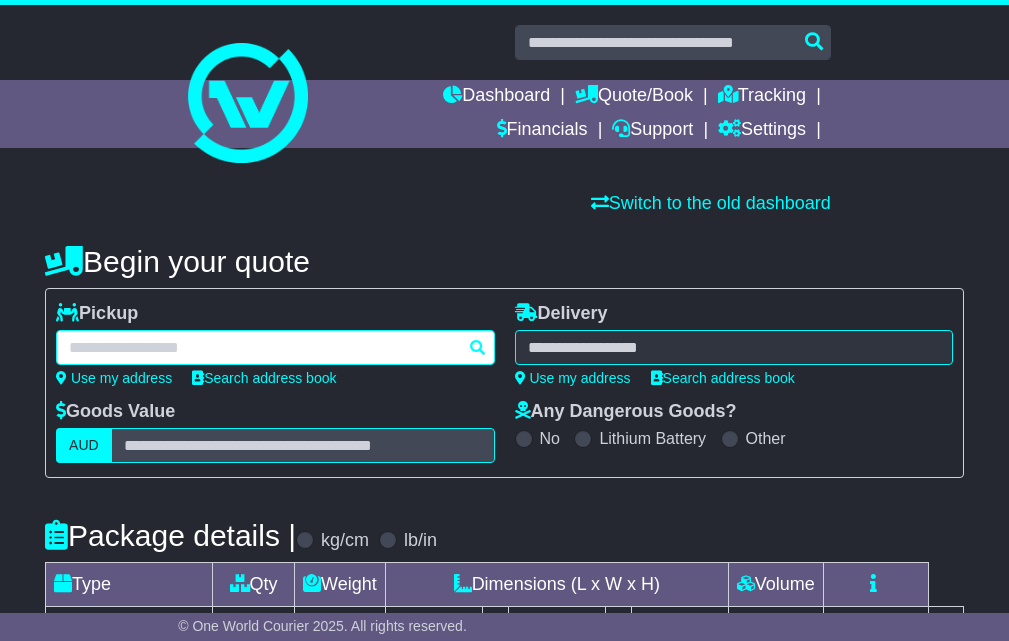 click at bounding box center [275, 347] 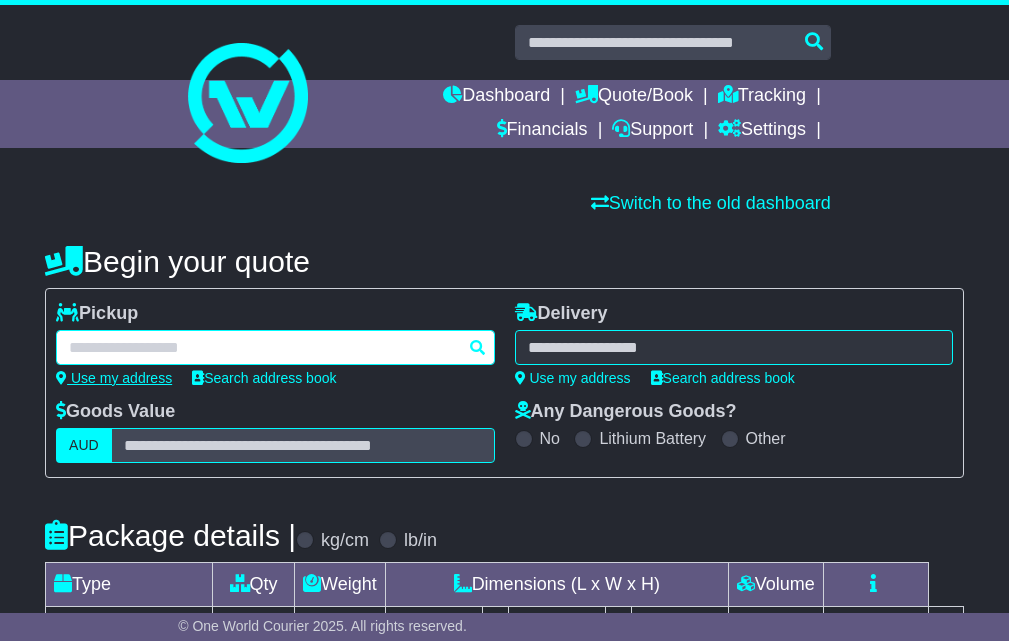 type on "*" 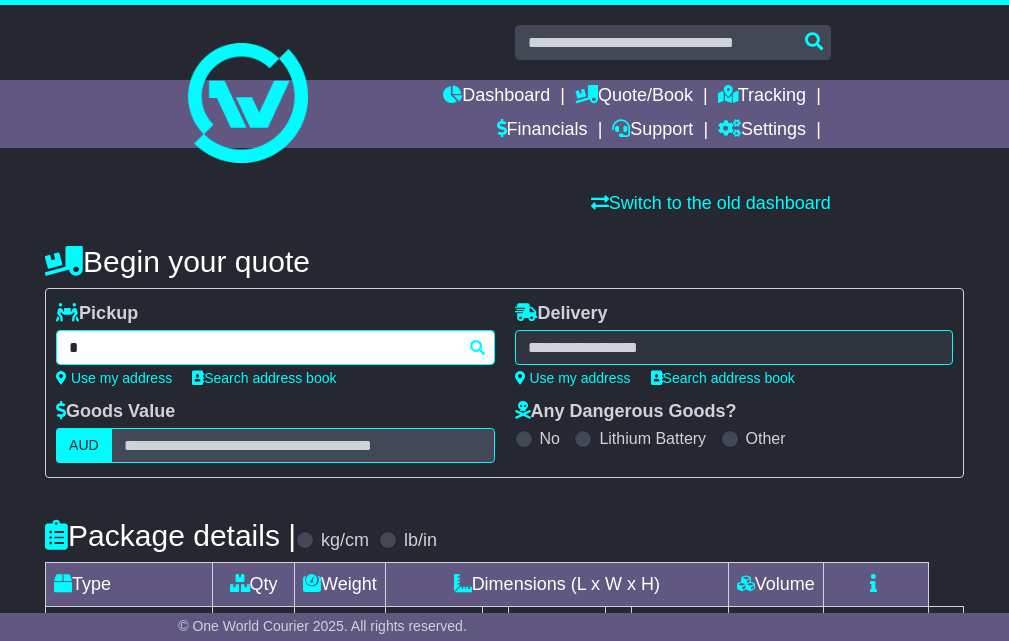 type 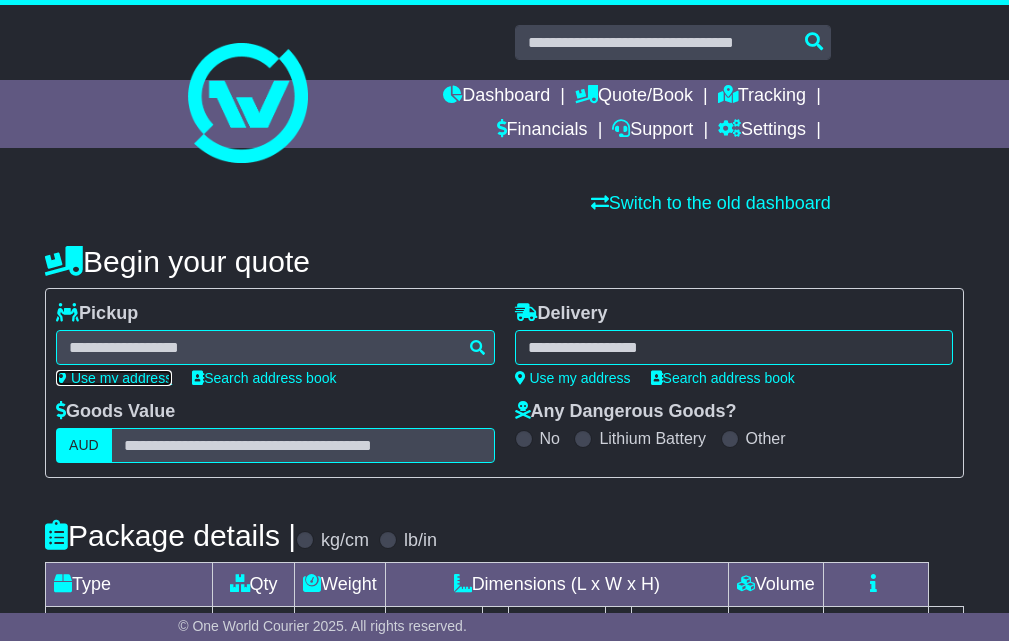 click on "Use my address" at bounding box center (114, 378) 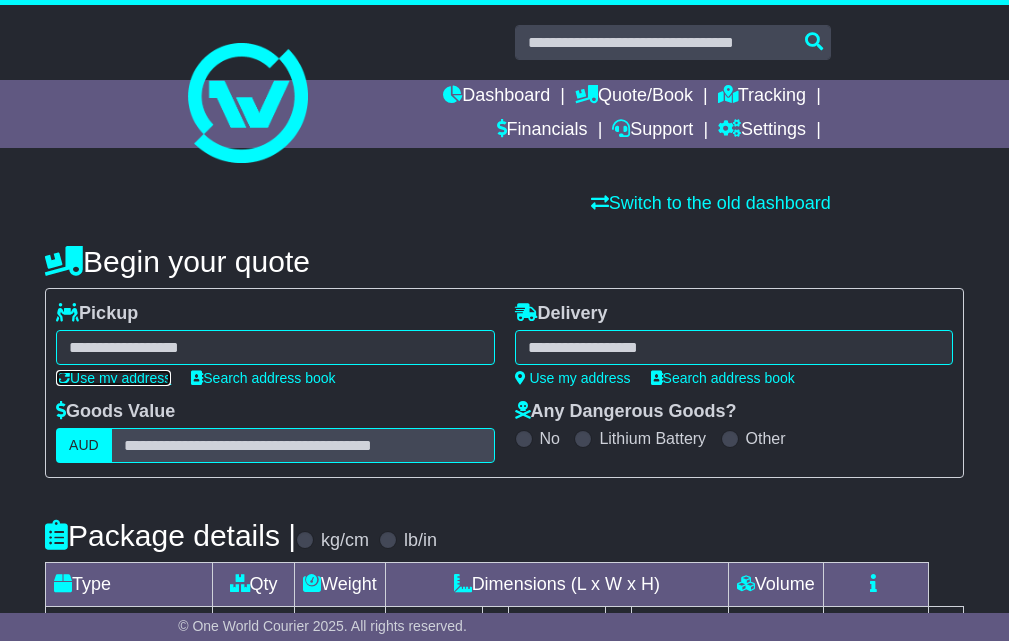 type on "**********" 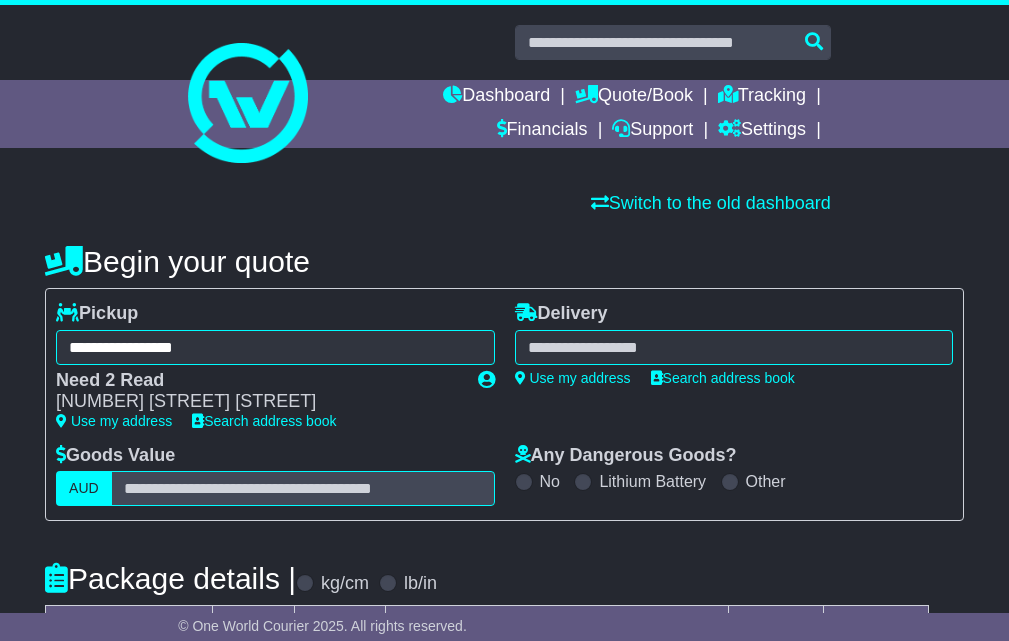 click at bounding box center [734, 347] 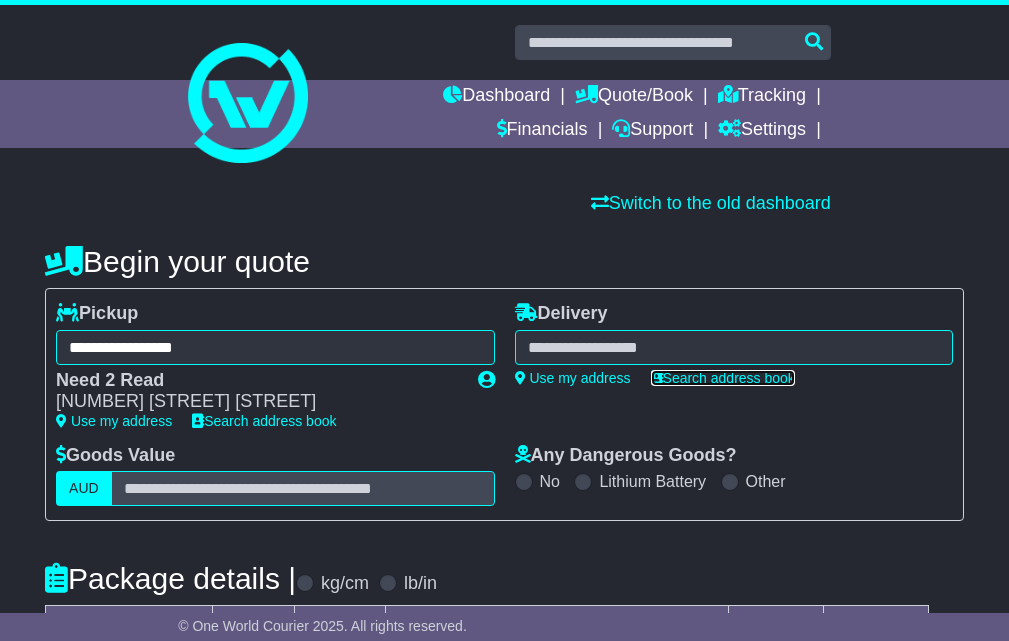click on "Search address book" at bounding box center (723, 378) 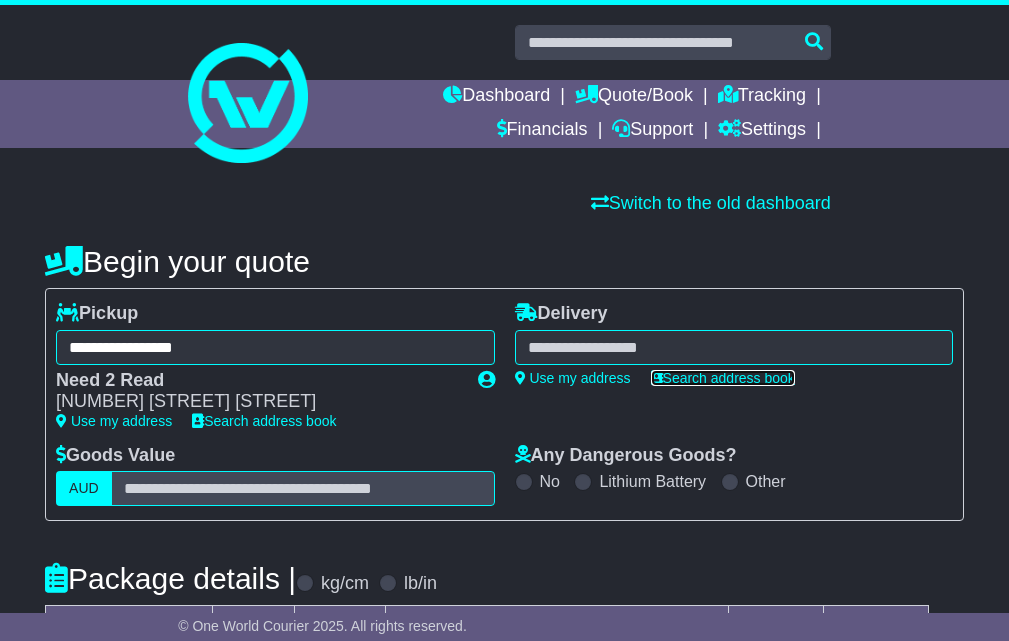 click at bounding box center (657, 378) 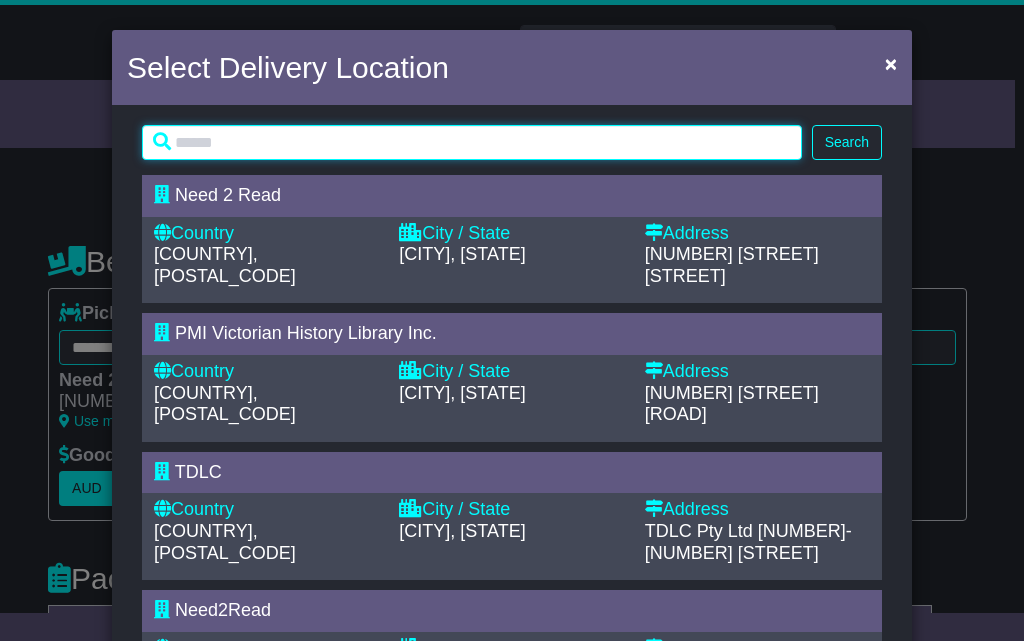 click at bounding box center [472, 142] 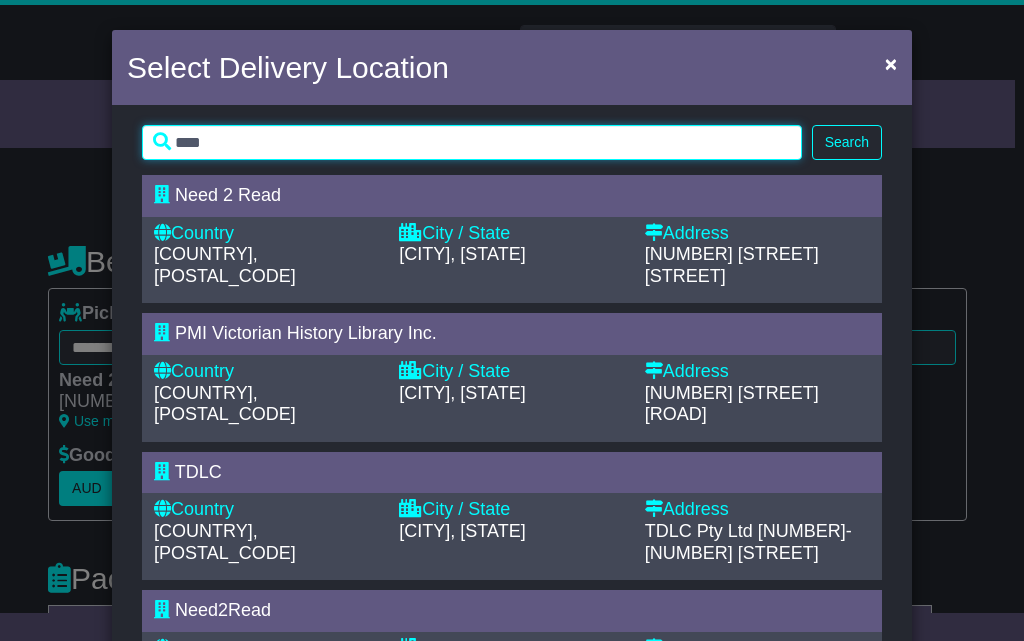 type on "****" 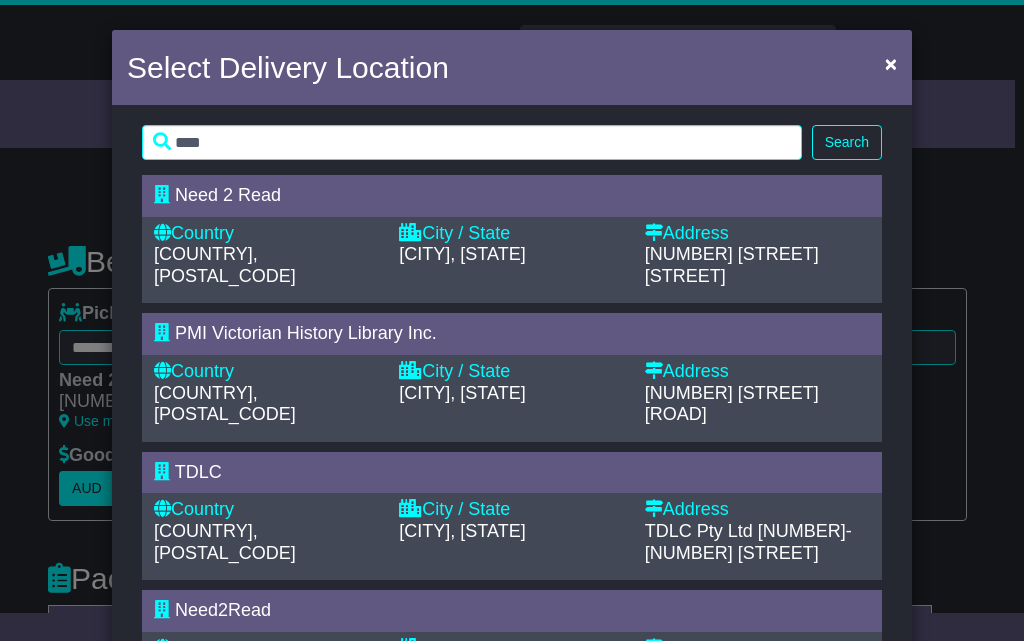 click on "Search" at bounding box center [847, 142] 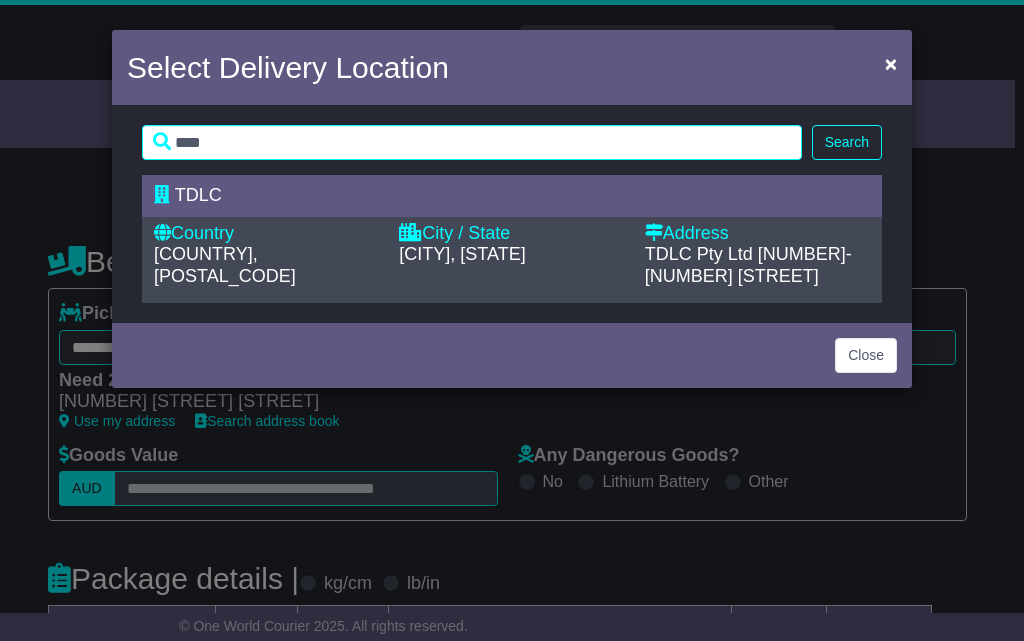 click on "TDLC Pty Ltd
23-107 Erskine Park Rd" at bounding box center [757, 265] 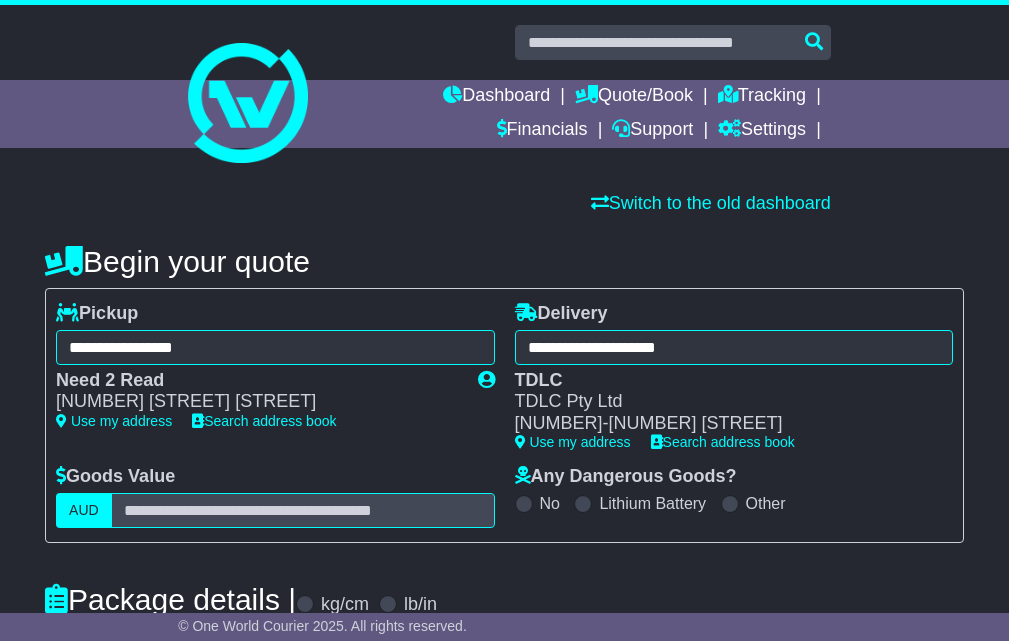 click on "Begin your quote" at bounding box center [504, 261] 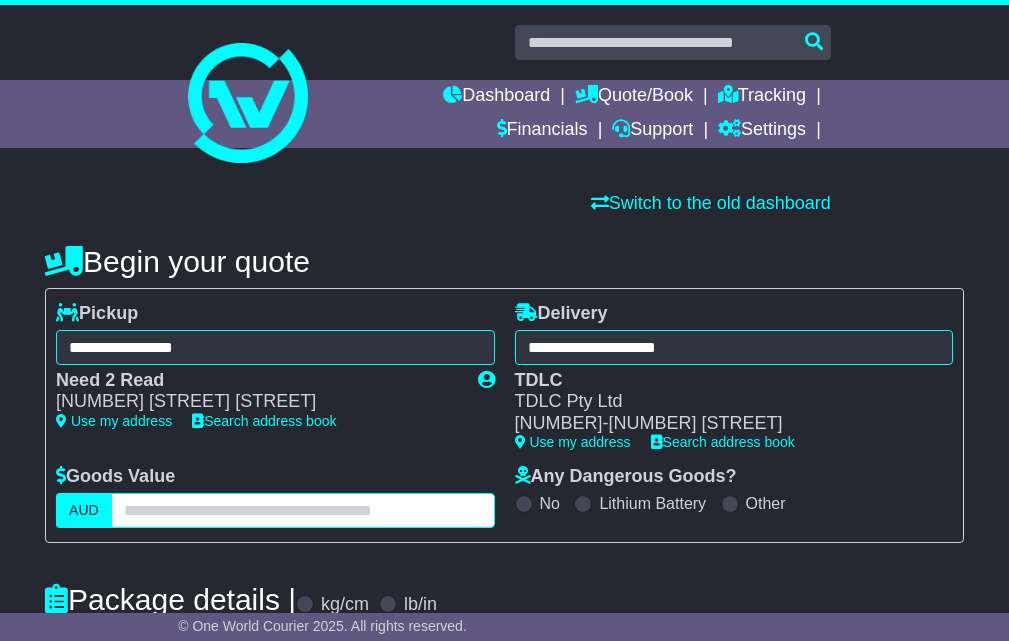 click at bounding box center (303, 510) 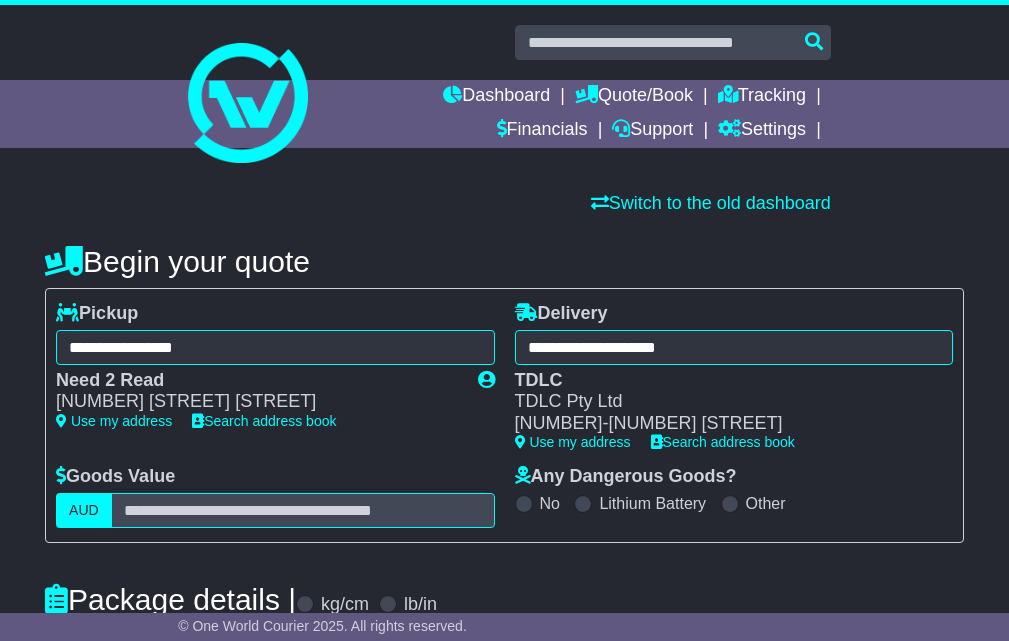 click on "No
Lithium Battery
Other" at bounding box center [734, 503] 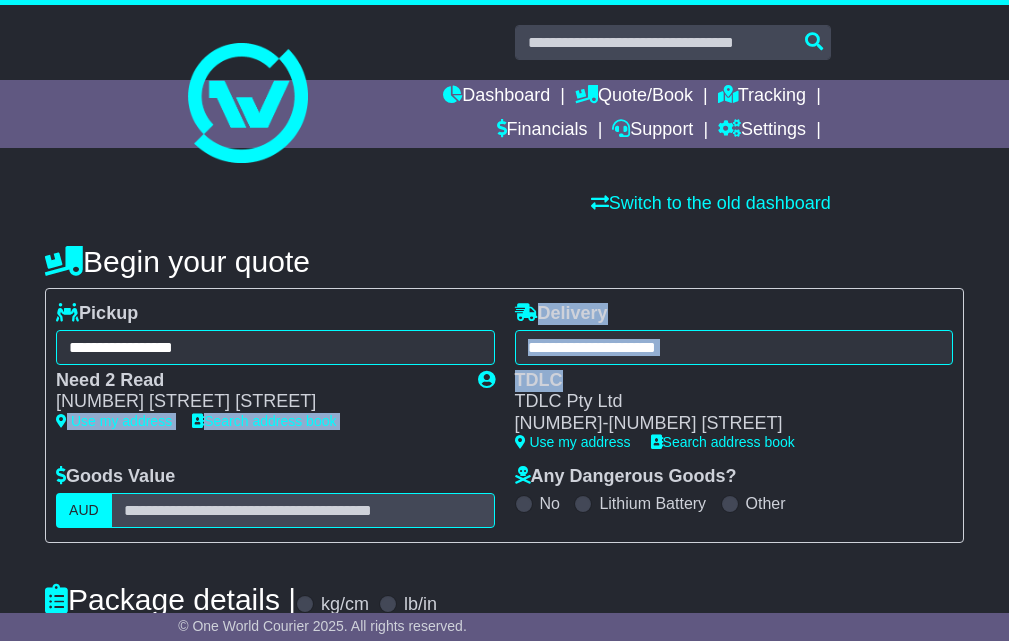 drag, startPoint x: 570, startPoint y: 376, endPoint x: 522, endPoint y: 381, distance: 48.259712 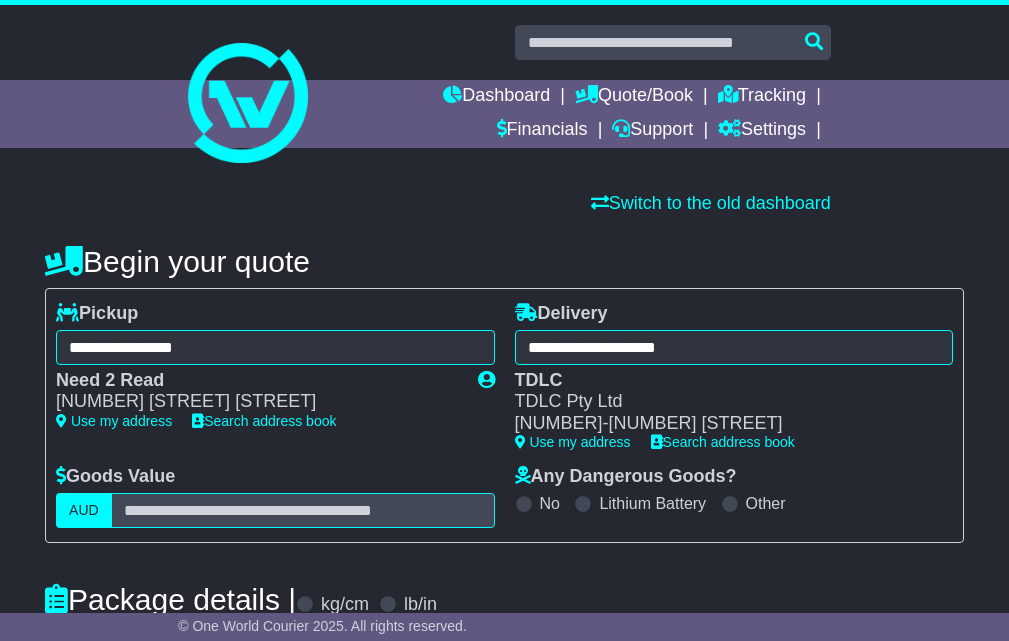 click on "**********" at bounding box center (734, 384) 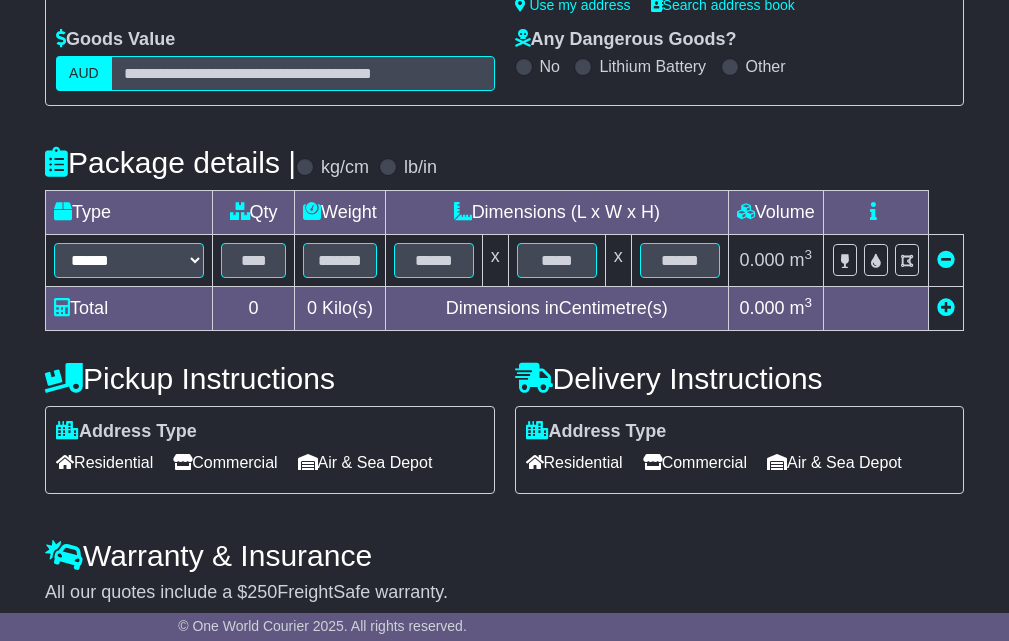 scroll, scrollTop: 500, scrollLeft: 0, axis: vertical 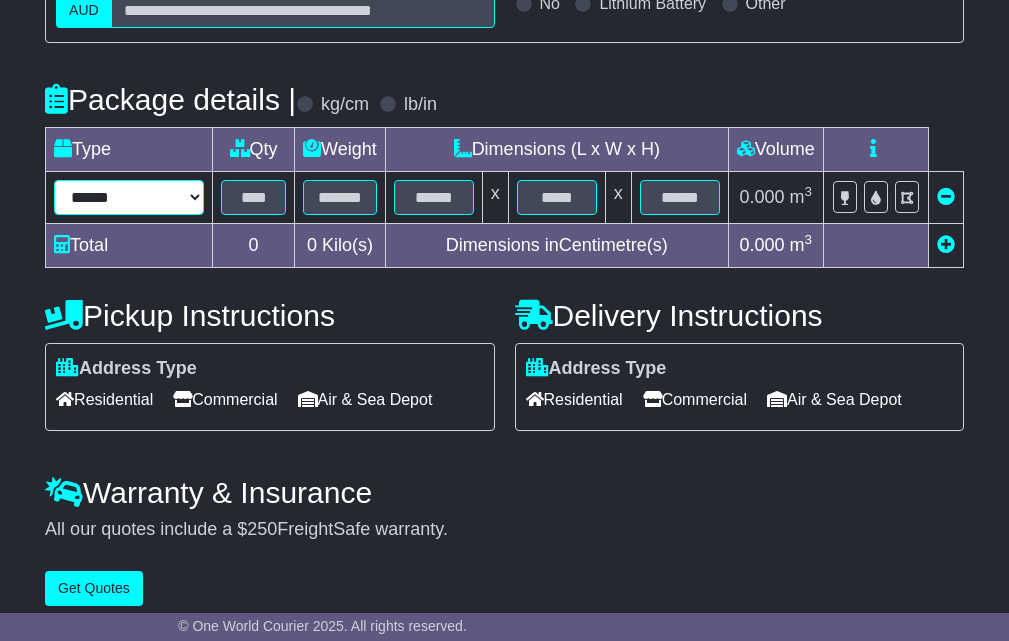 click on "****** ****** *** ******** ***** **** **** ****** *** *******" at bounding box center [129, 197] 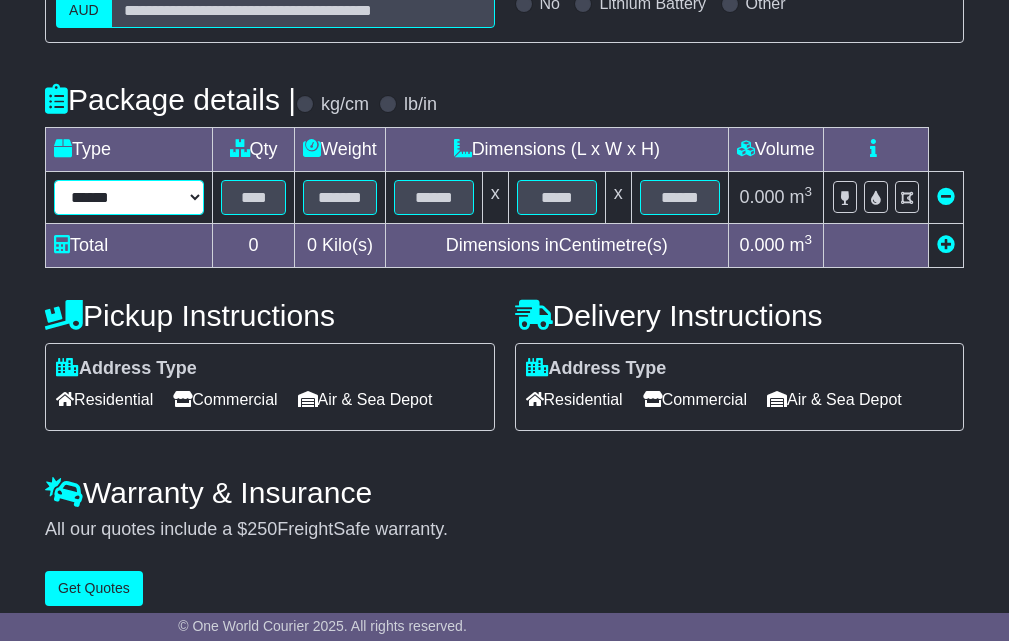 select on "*****" 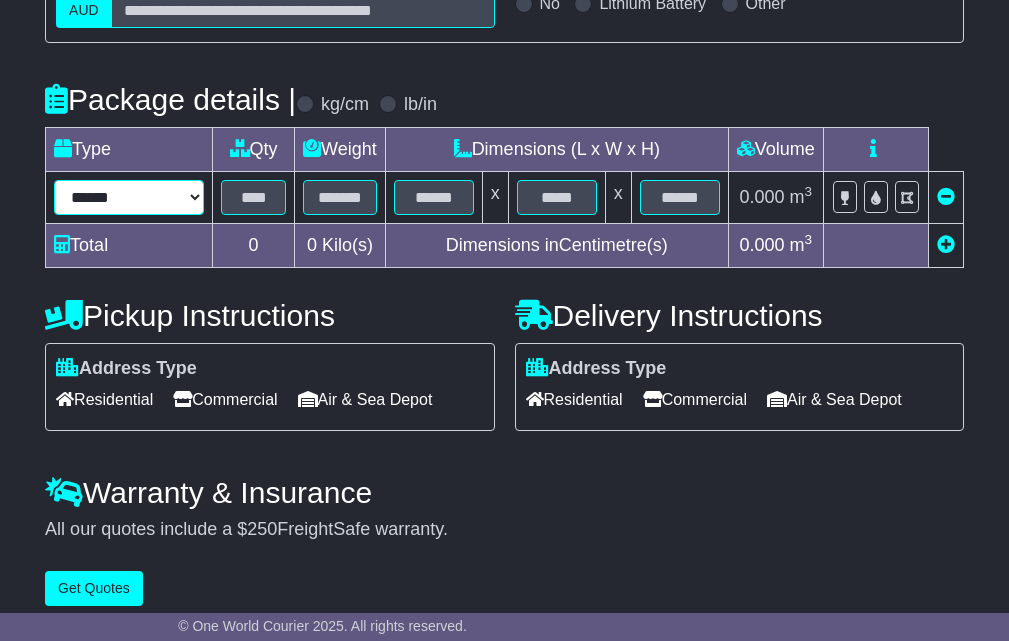 click on "****** ****** *** ******** ***** **** **** ****** *** *******" at bounding box center (129, 197) 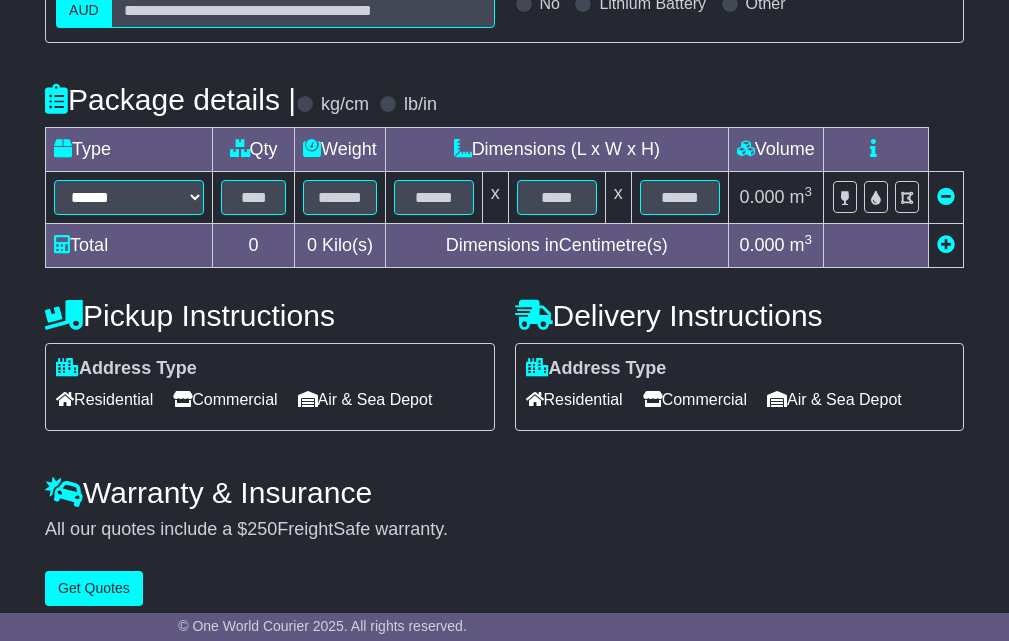 click at bounding box center (945, 245) 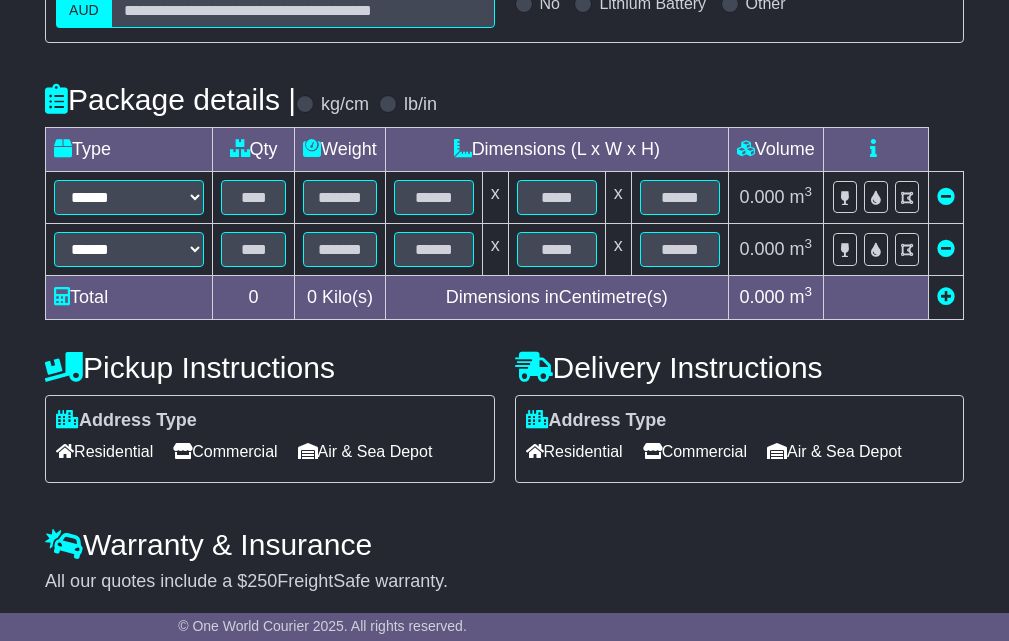 click at bounding box center [946, 248] 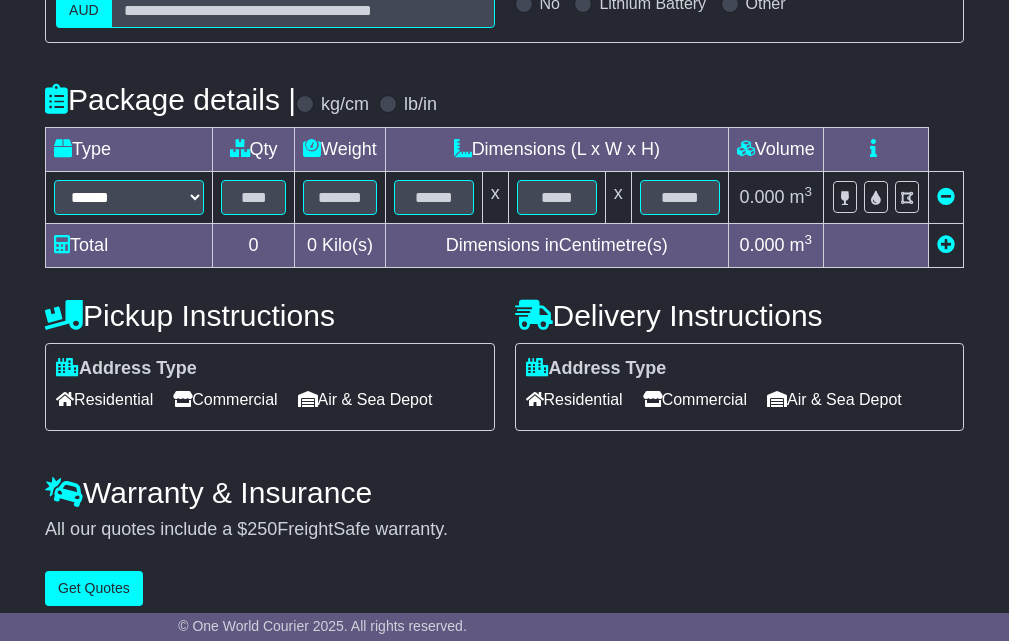 click at bounding box center [946, 244] 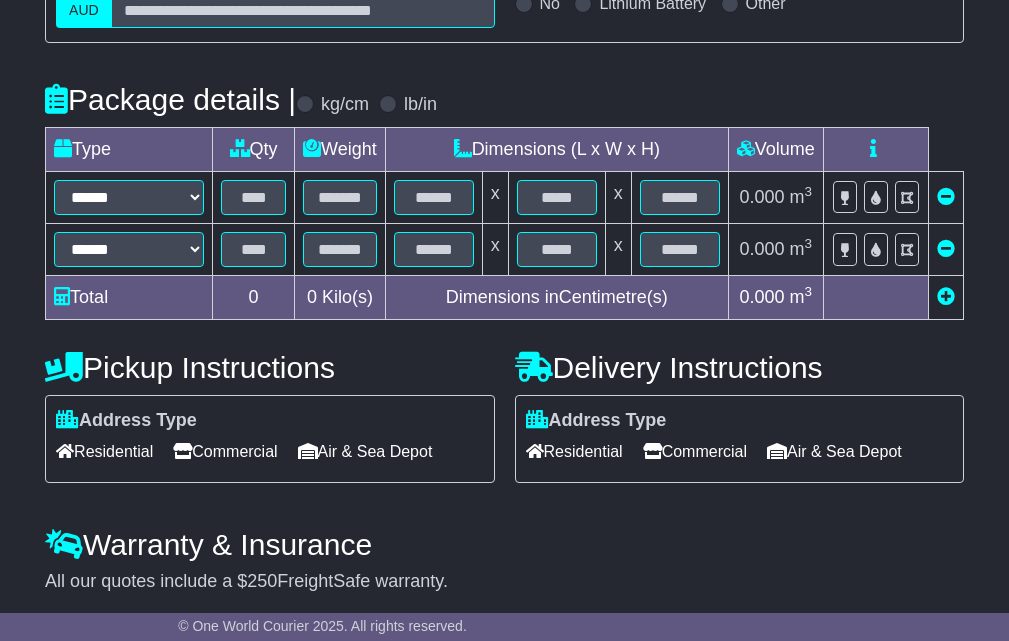 click at bounding box center [946, 296] 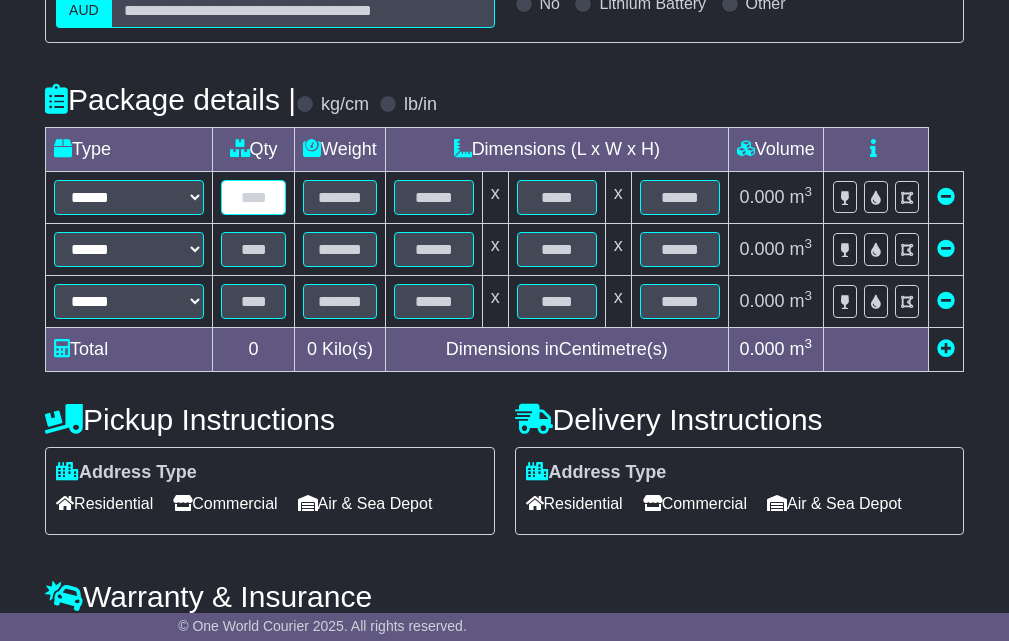 click at bounding box center (253, 197) 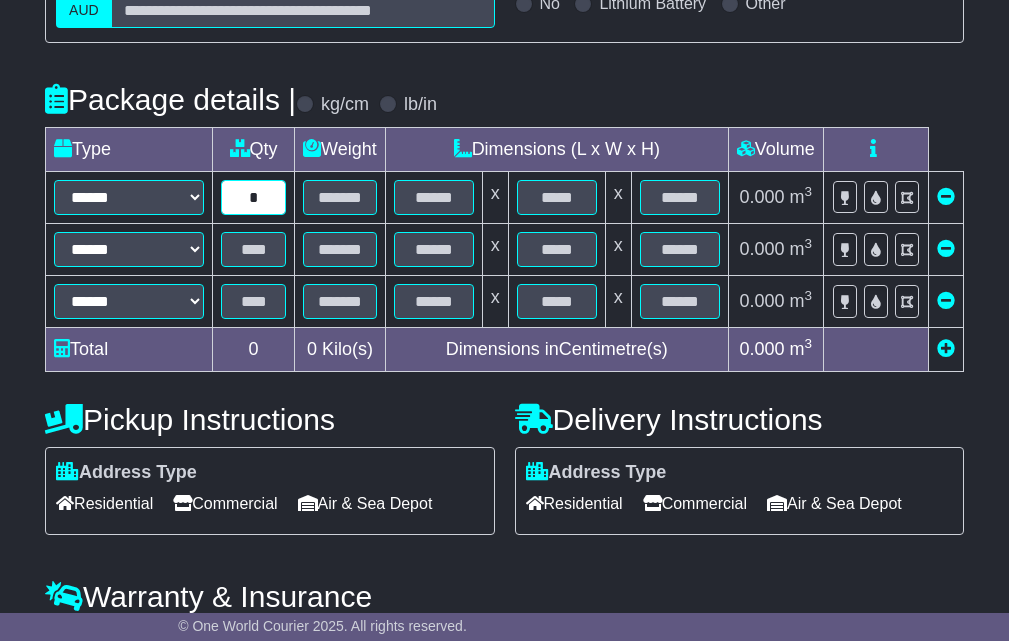 type on "*" 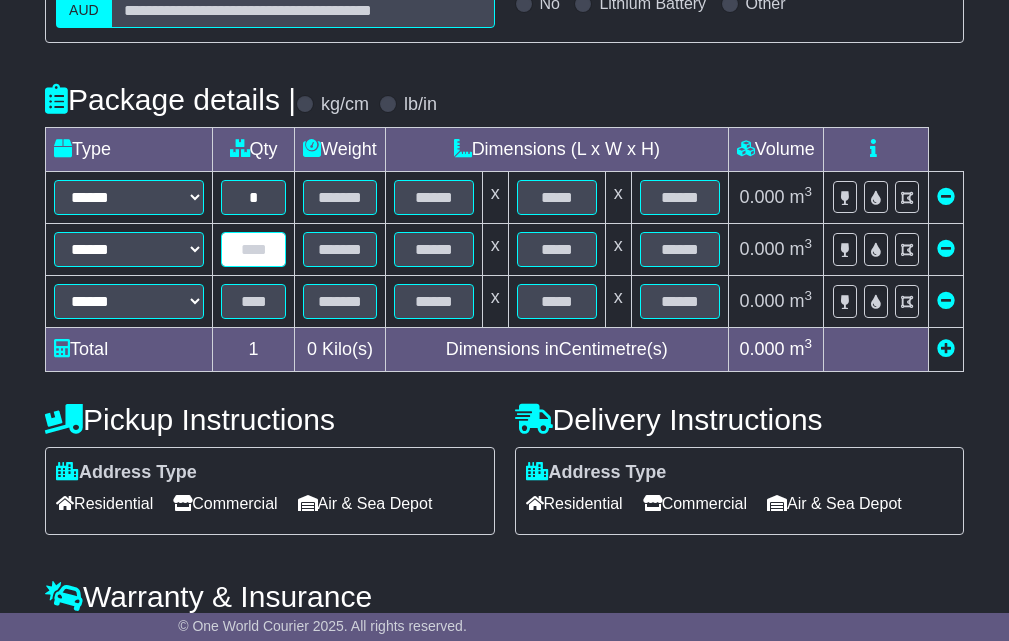 click at bounding box center (253, 249) 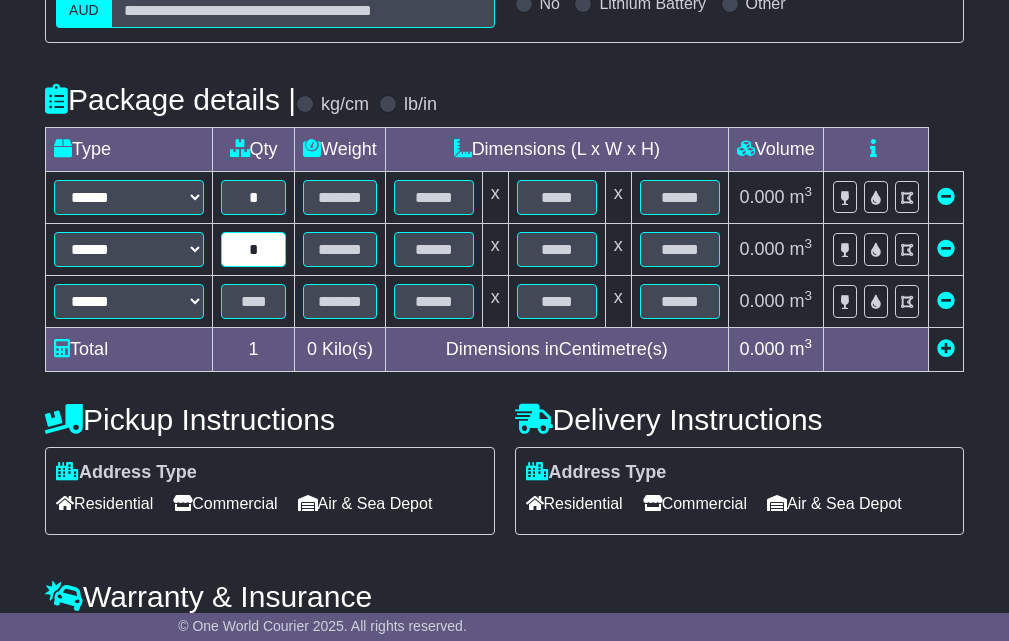 type on "*" 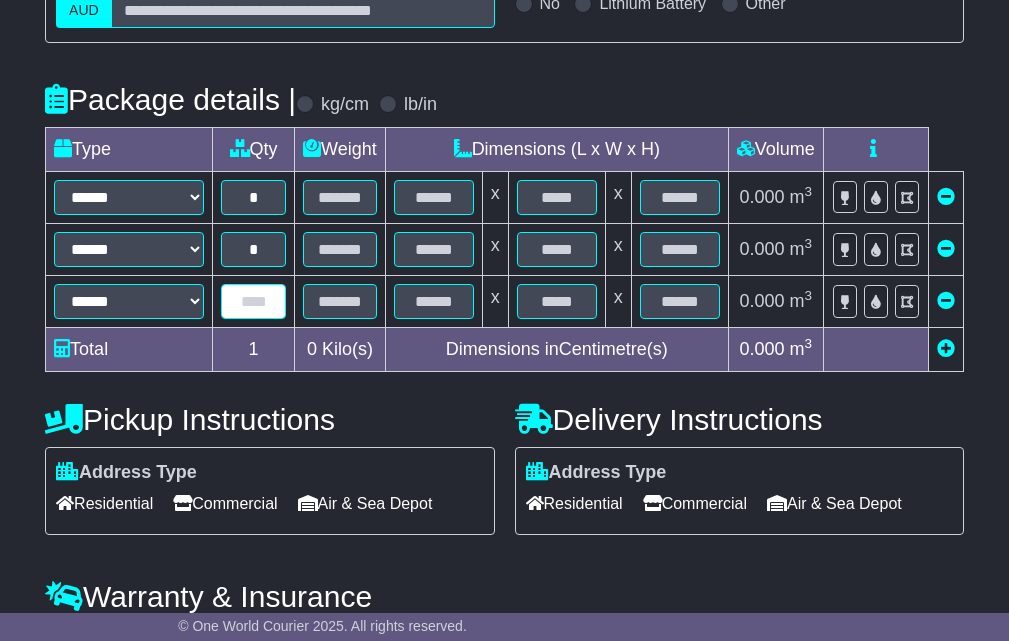 click at bounding box center (253, 301) 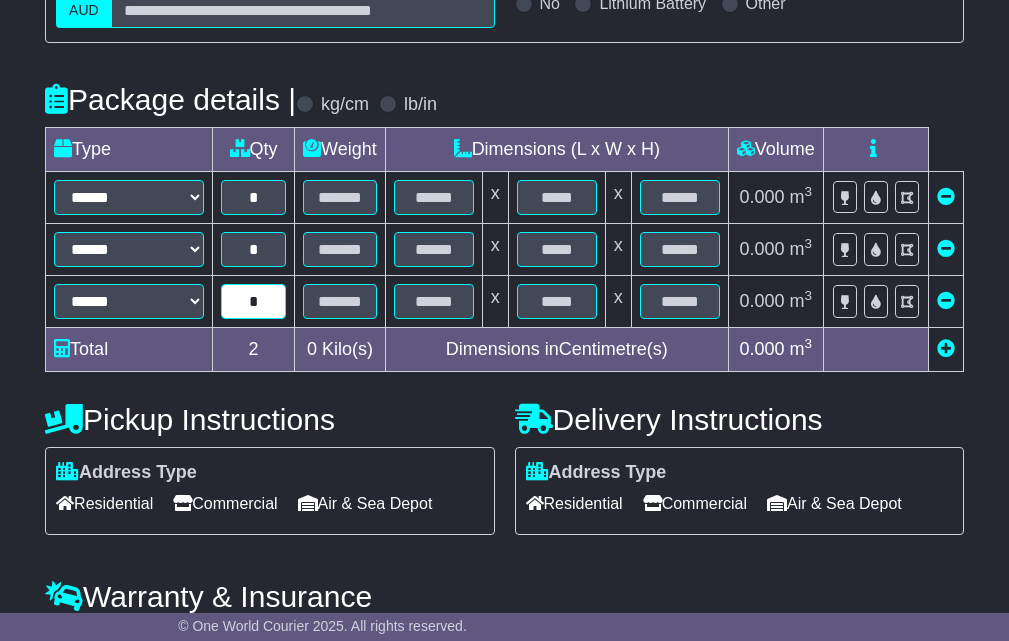 type on "*" 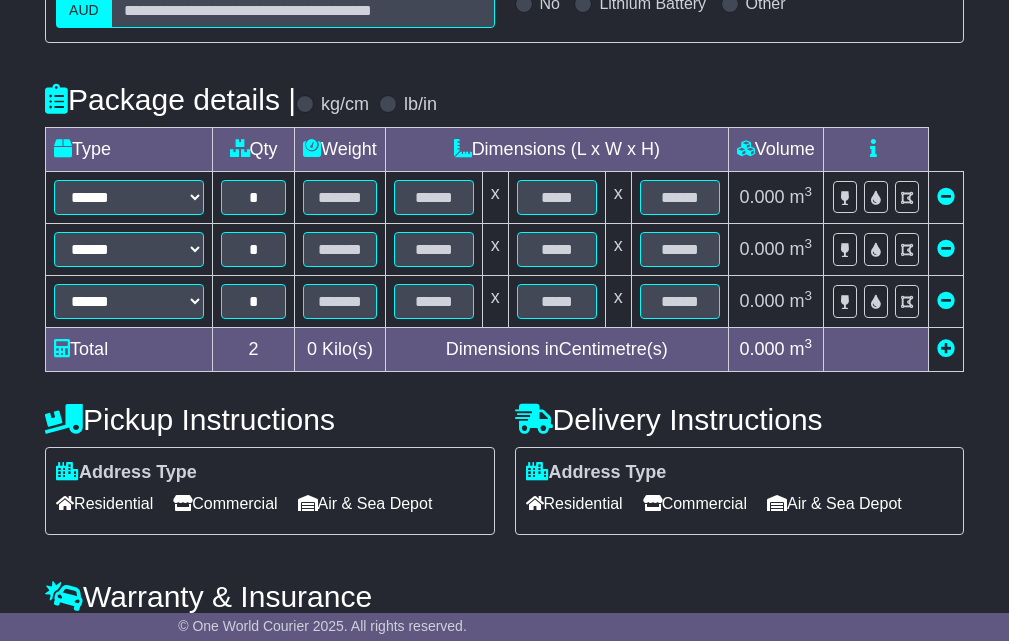 click on "Package details |
kg/cm
lb/in" at bounding box center (504, 100) 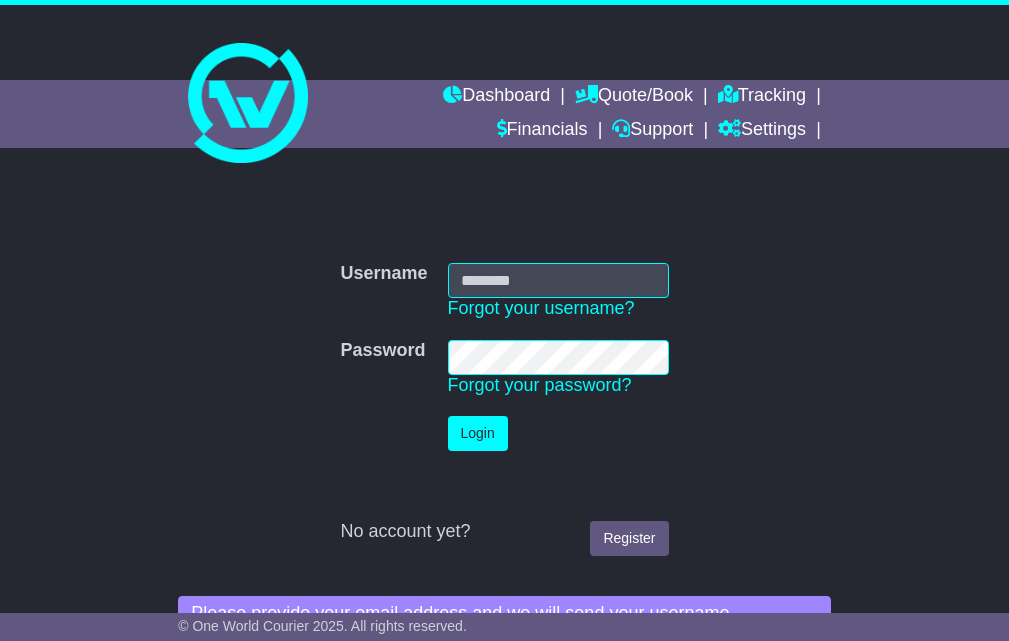 scroll, scrollTop: 0, scrollLeft: 0, axis: both 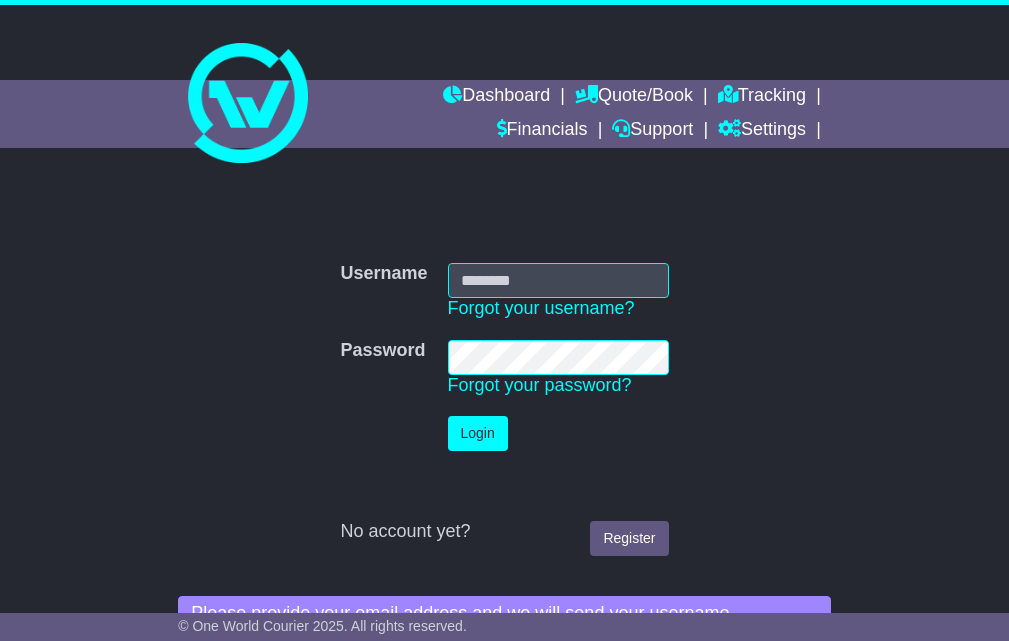 type on "**********" 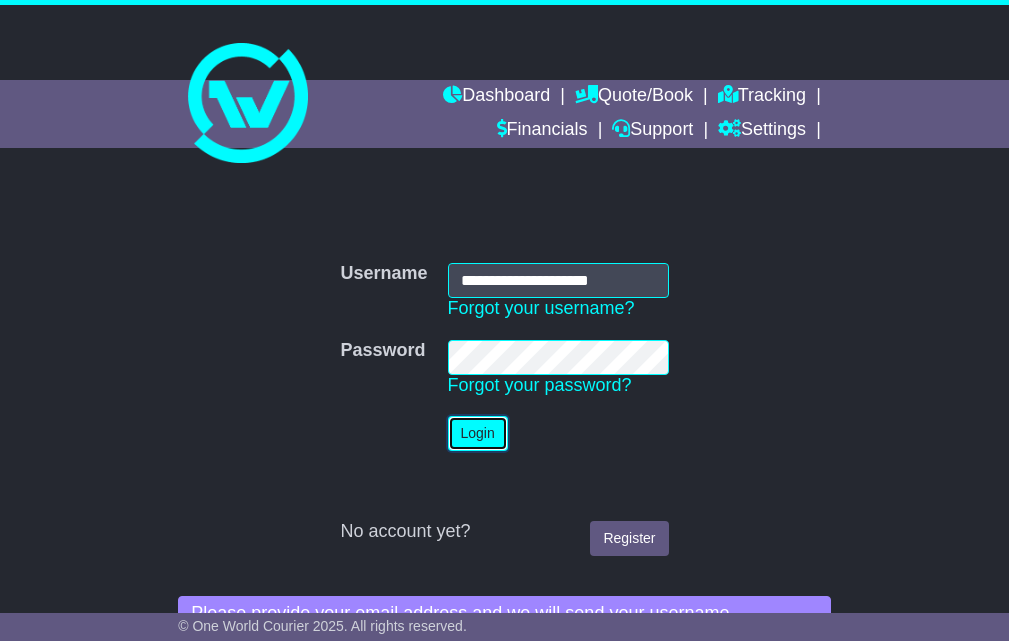 click on "Login" at bounding box center (478, 433) 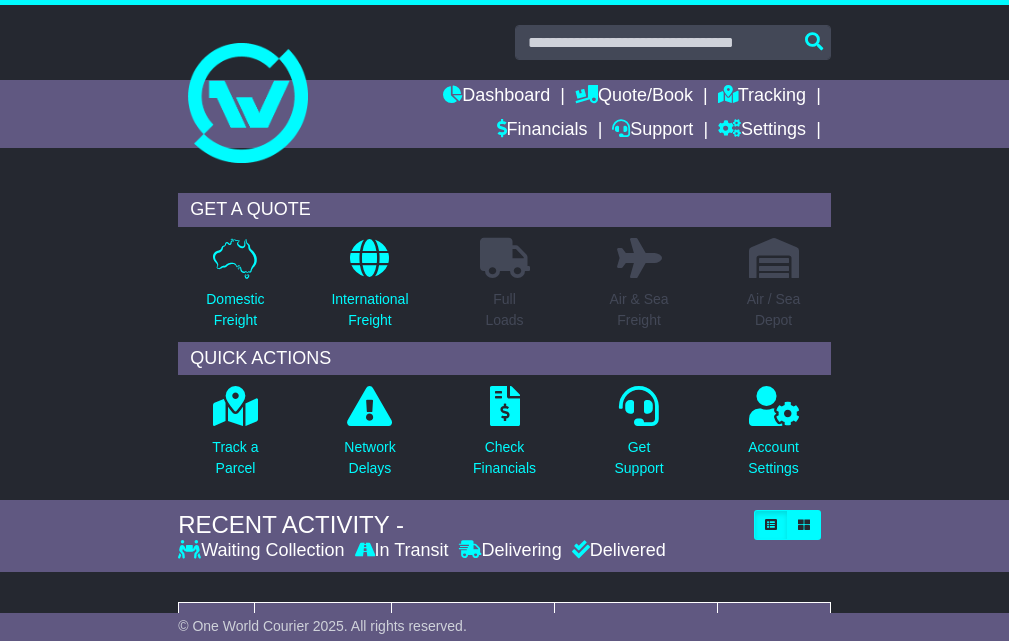 scroll, scrollTop: 0, scrollLeft: 0, axis: both 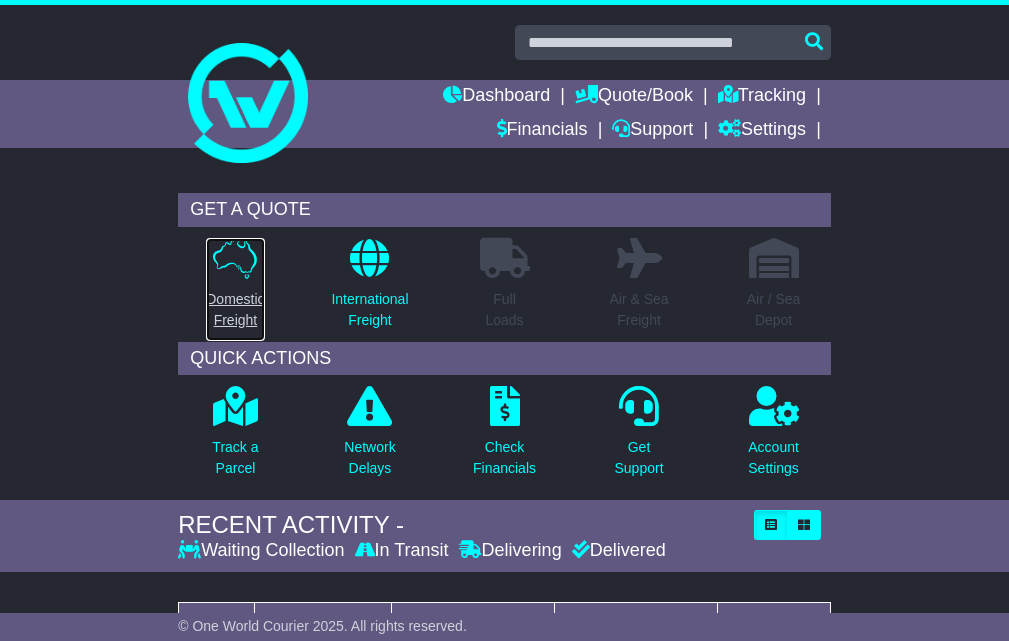 click on "Domestic Freight" at bounding box center [235, 310] 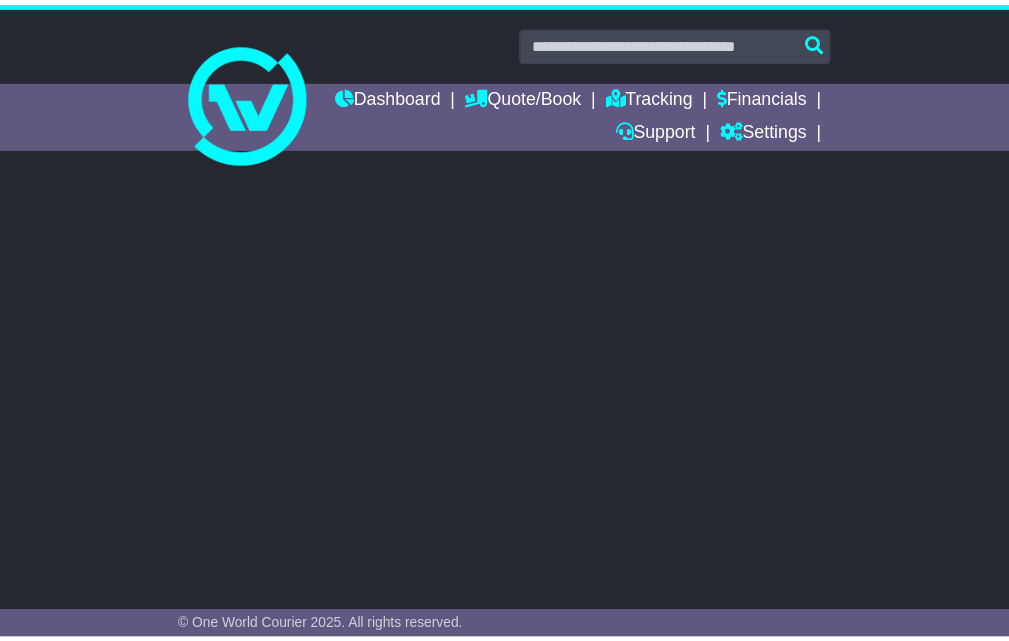 scroll, scrollTop: 0, scrollLeft: 0, axis: both 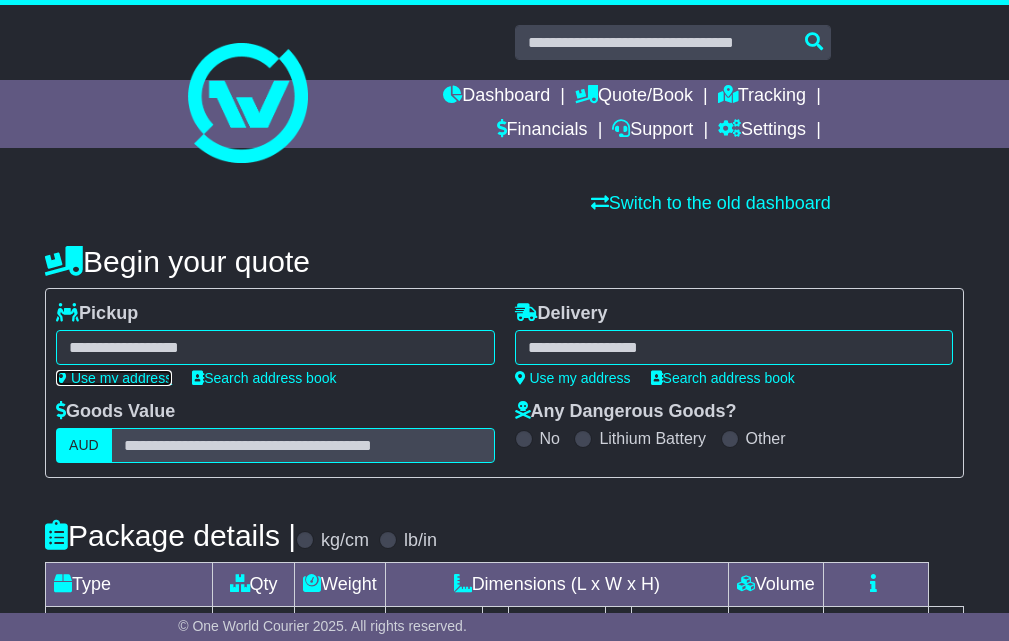 click on "Use my address" at bounding box center [114, 378] 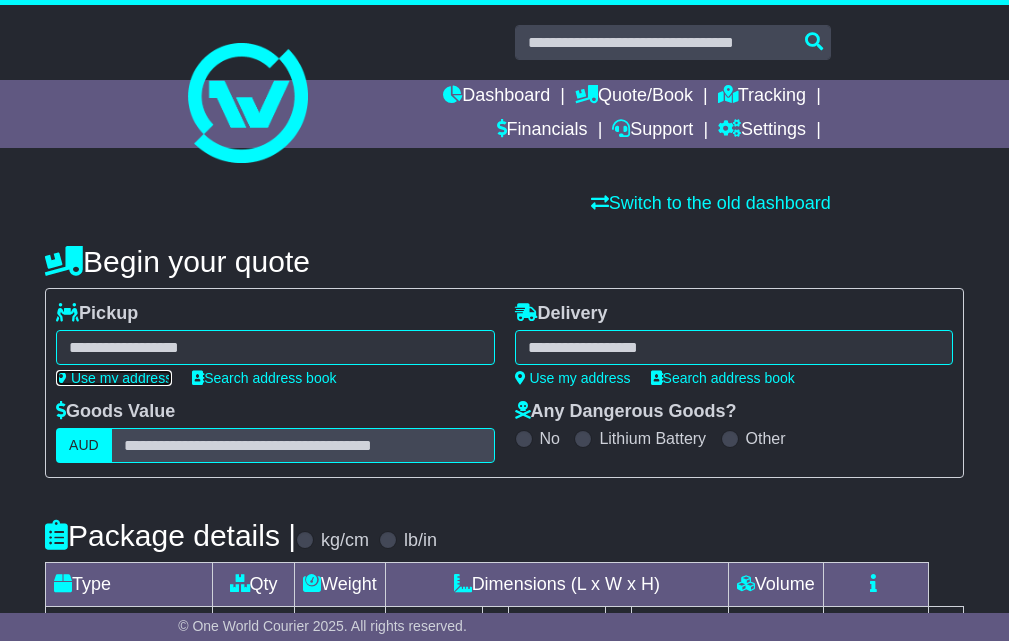 type on "**********" 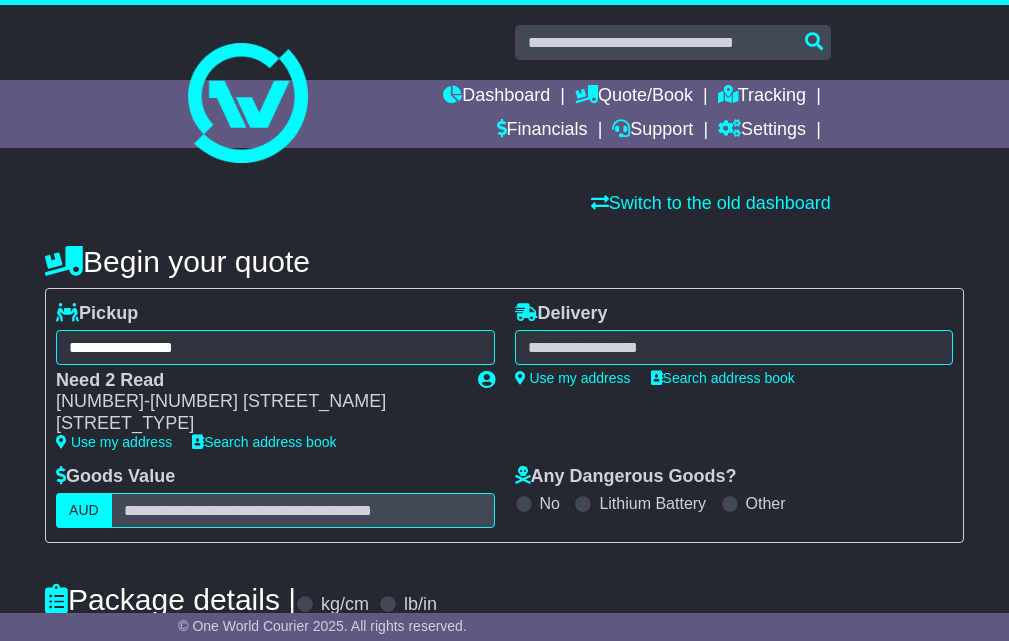 click at bounding box center [734, 347] 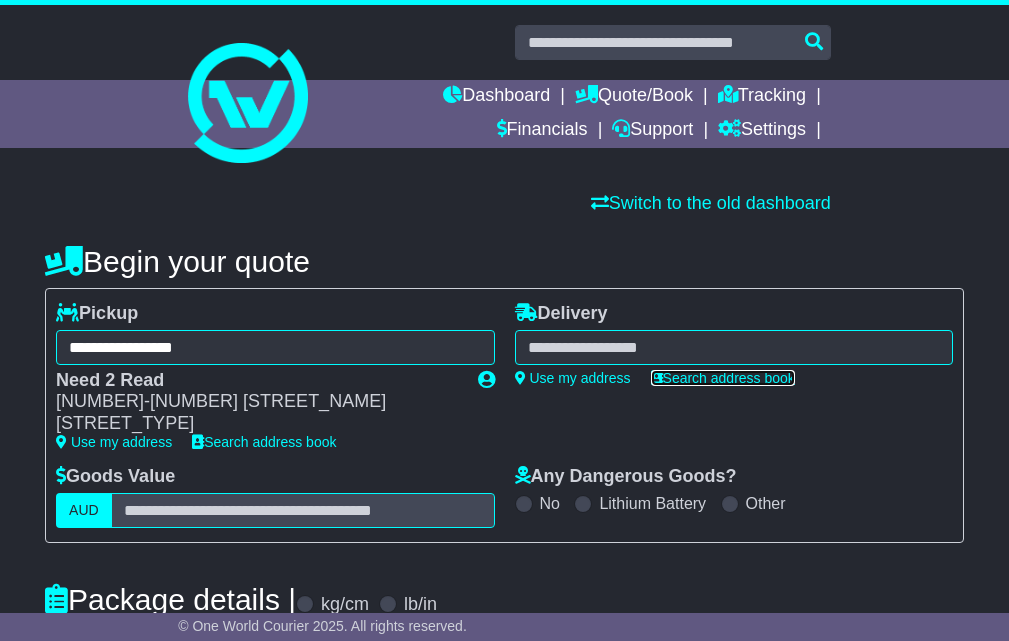 click on "Search address book" at bounding box center (723, 378) 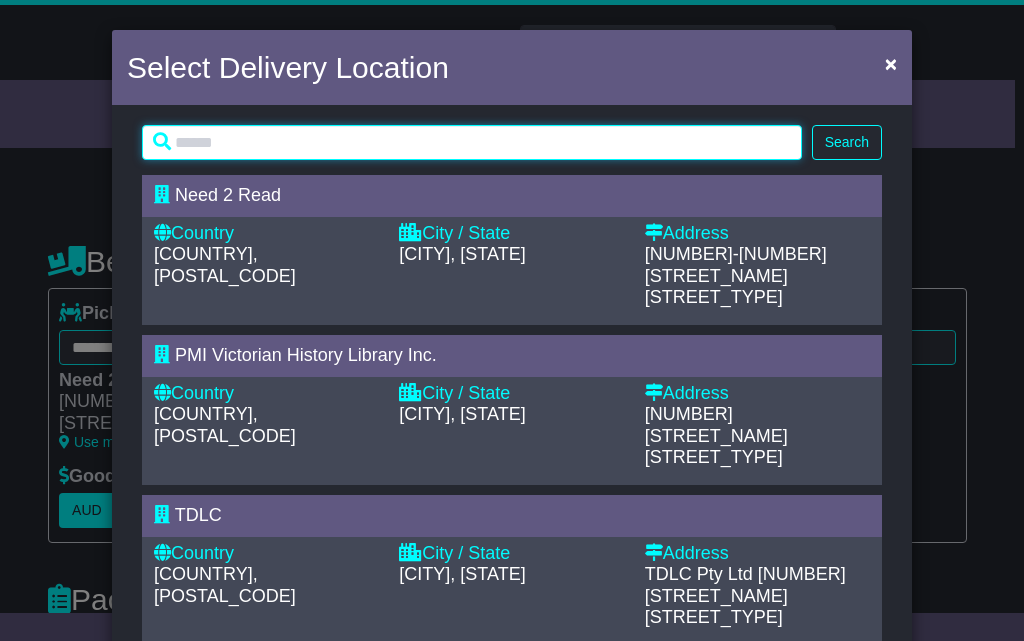 click at bounding box center [472, 142] 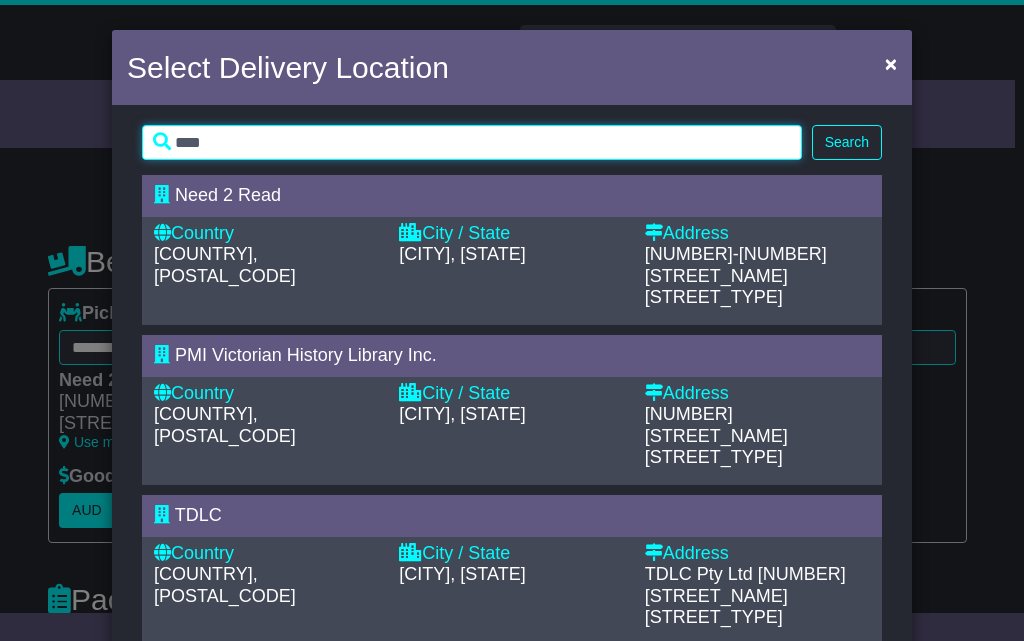 type on "****" 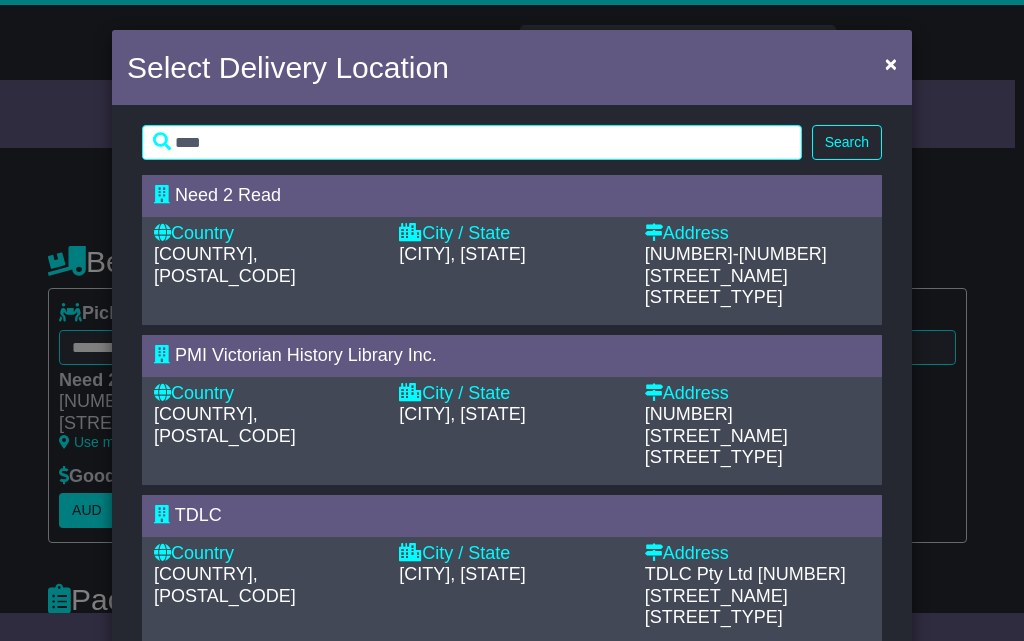 click on "Search" at bounding box center [847, 142] 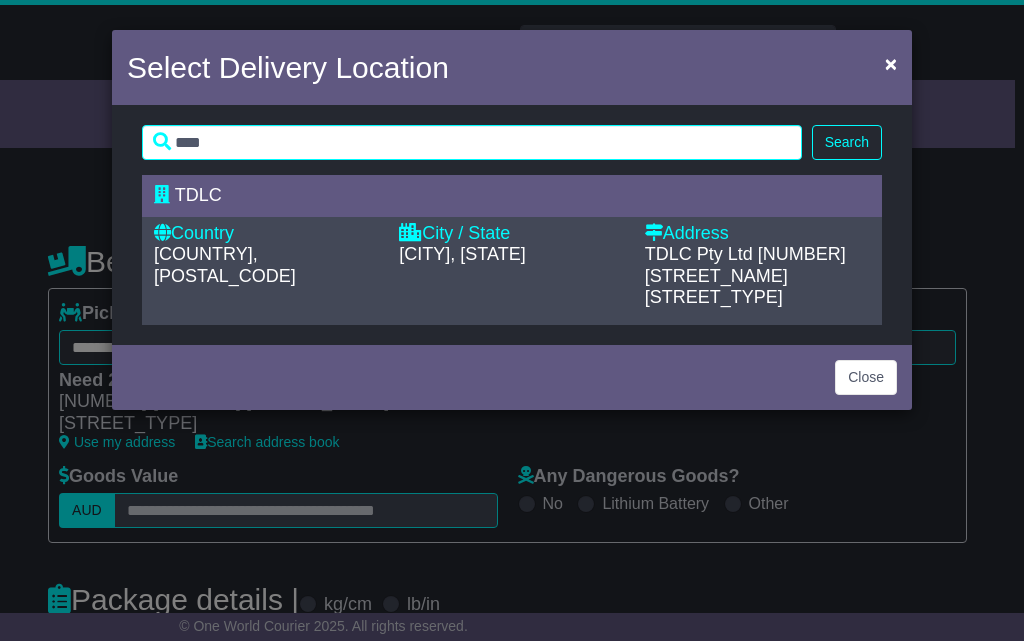 click on "TDLC
Country
Australia, 2759
City / State
ERSKINE PARK, NSW
Address
TDLC Pty Ltd
23-107 Erskine Park Rd" at bounding box center (512, 250) 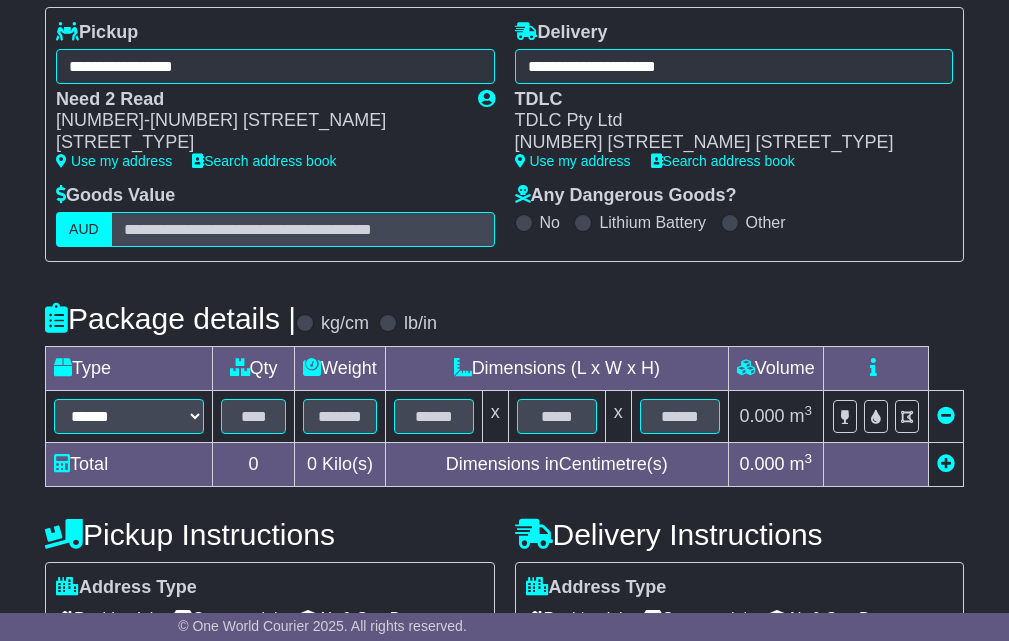 scroll, scrollTop: 300, scrollLeft: 0, axis: vertical 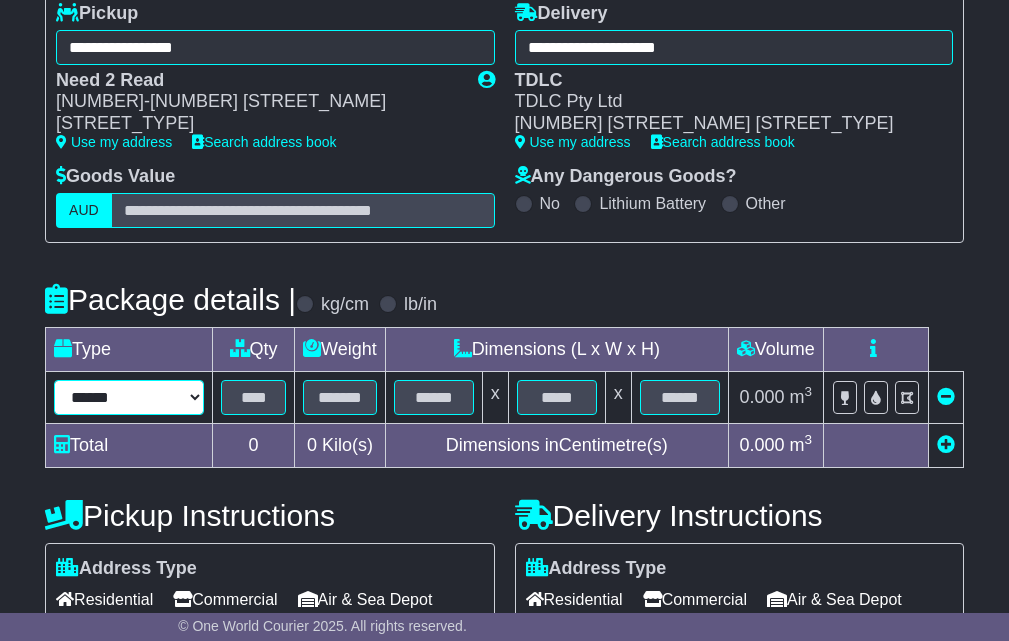 click on "****** ****** *** ******** ***** **** **** ****** *** *******" at bounding box center [129, 397] 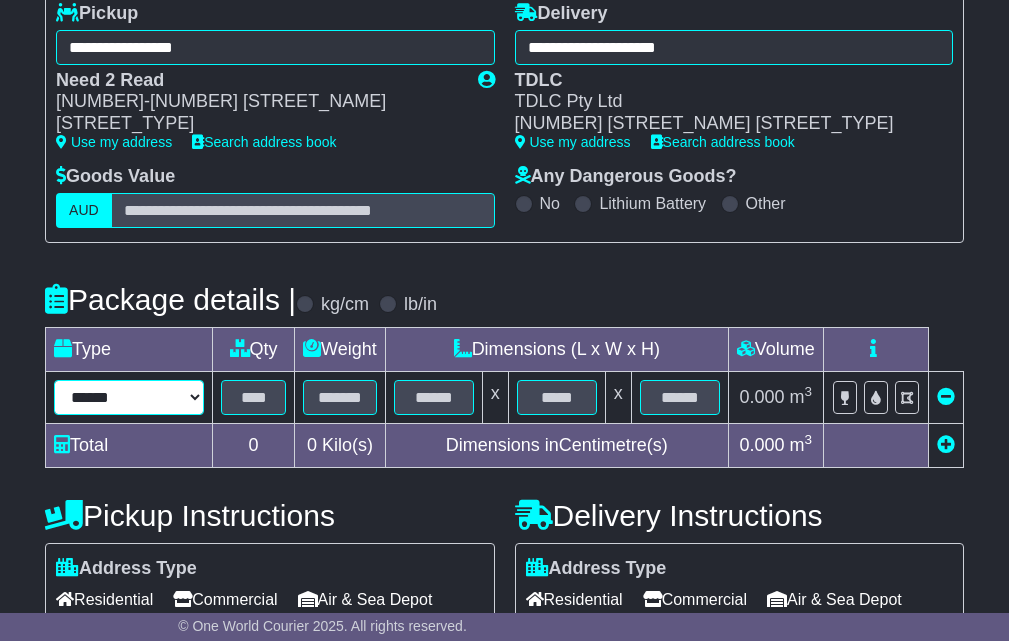 select on "*****" 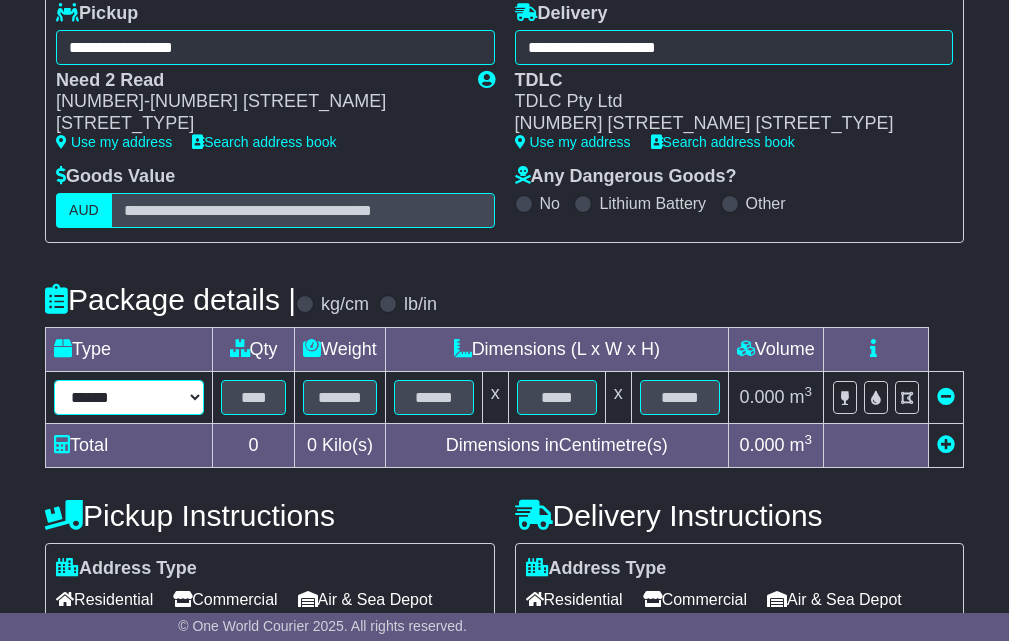 click on "****** ****** *** ******** ***** **** **** ****** *** *******" at bounding box center [129, 397] 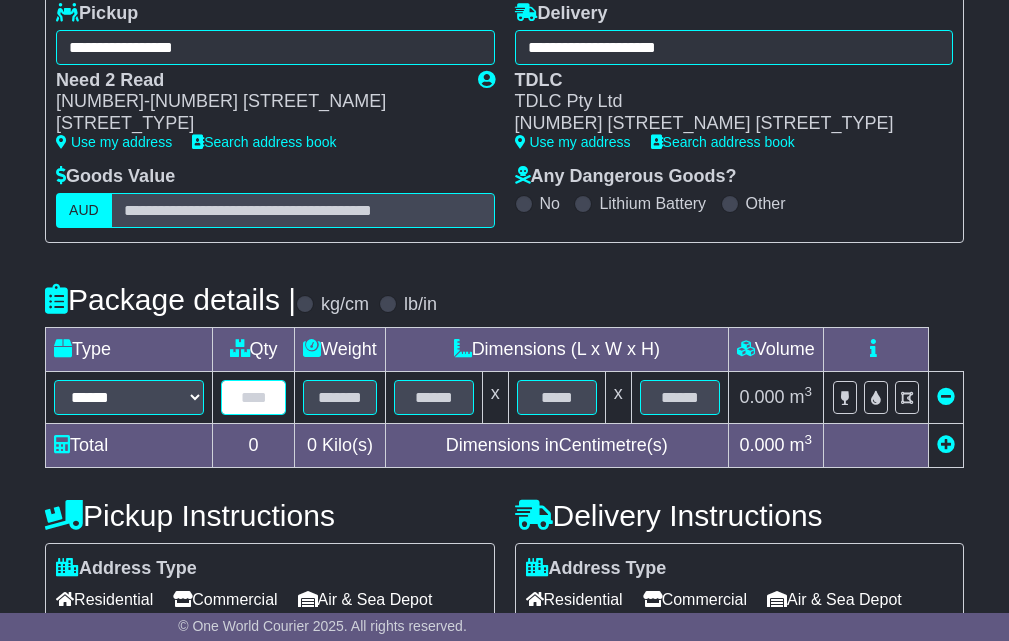 click at bounding box center (253, 397) 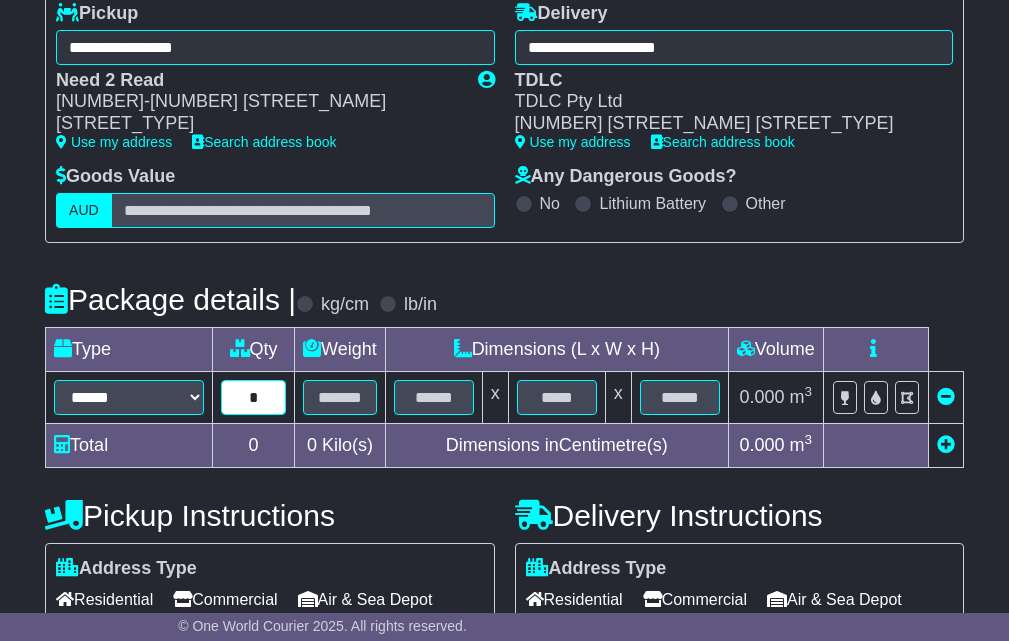 type on "*" 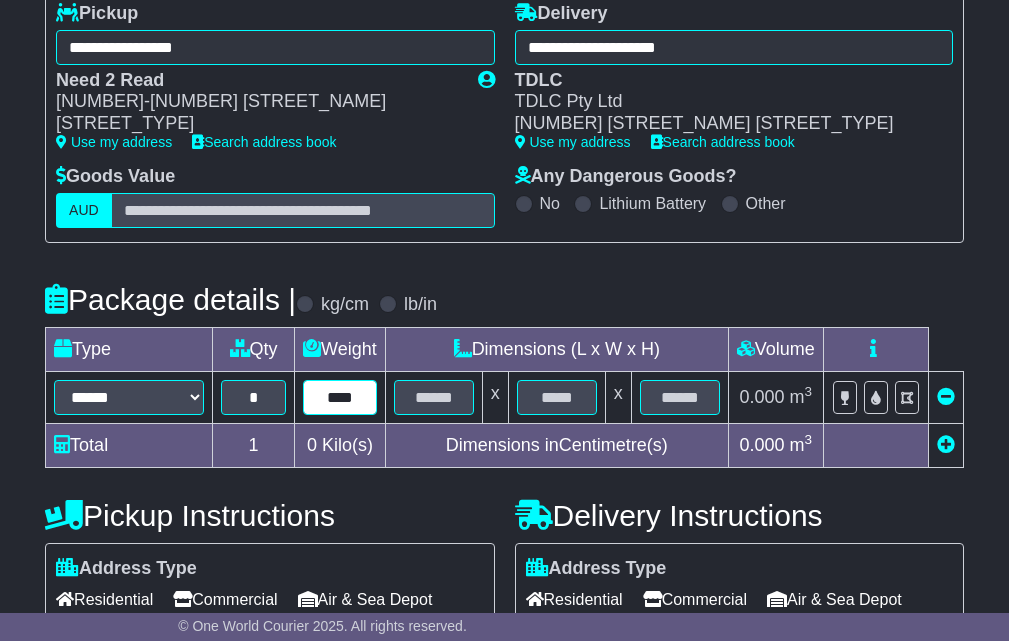 type on "****" 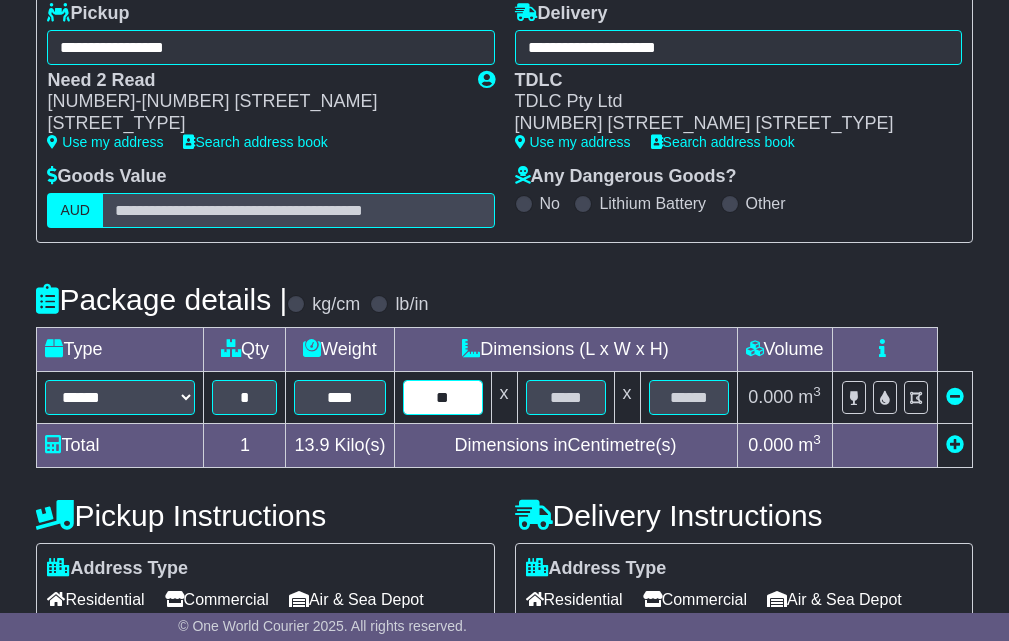 type on "**" 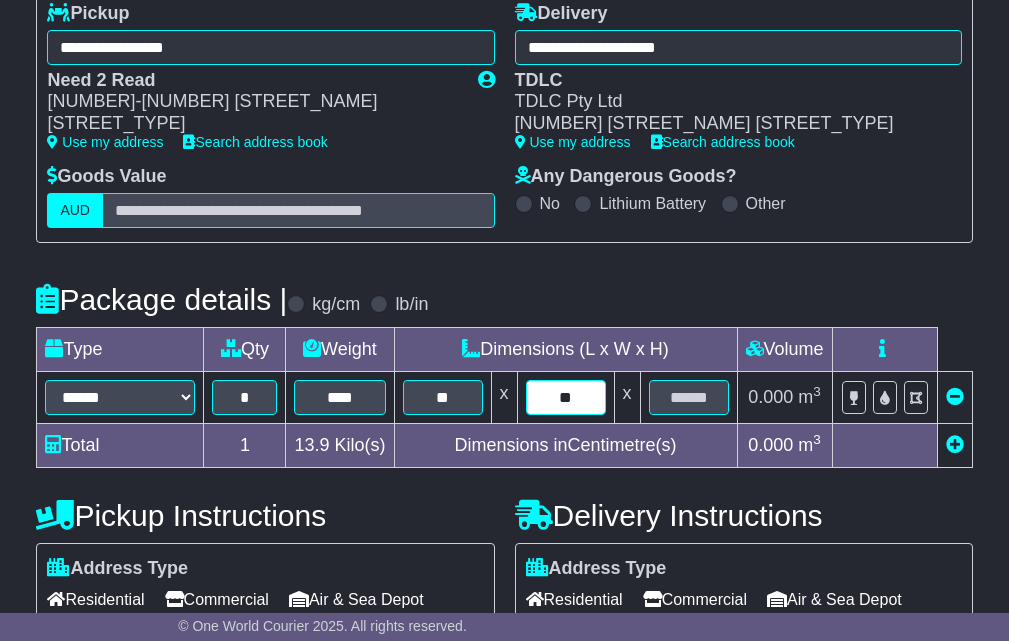 type on "**" 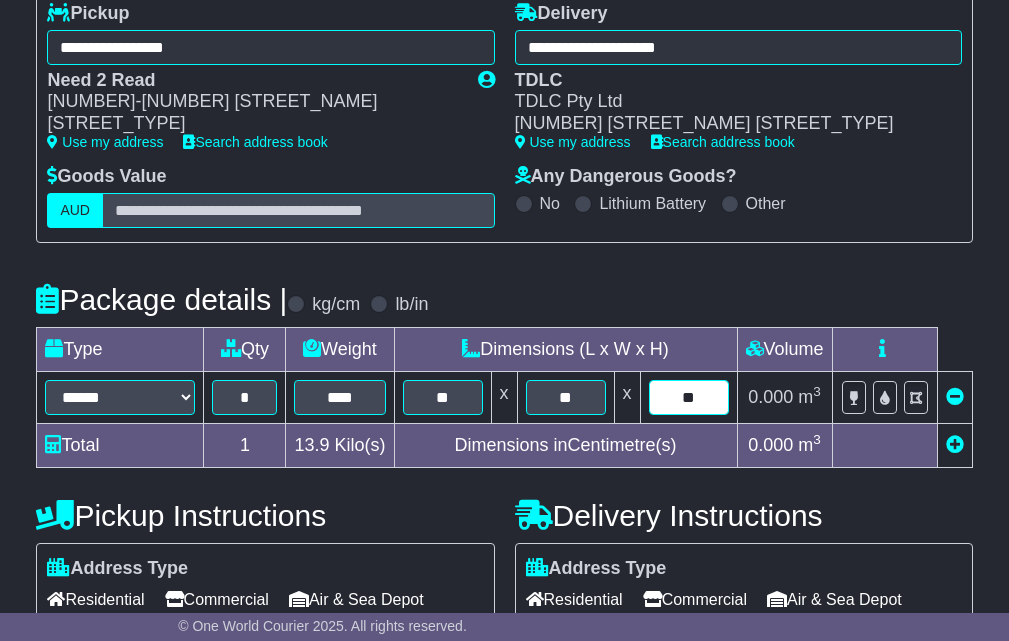 type on "*" 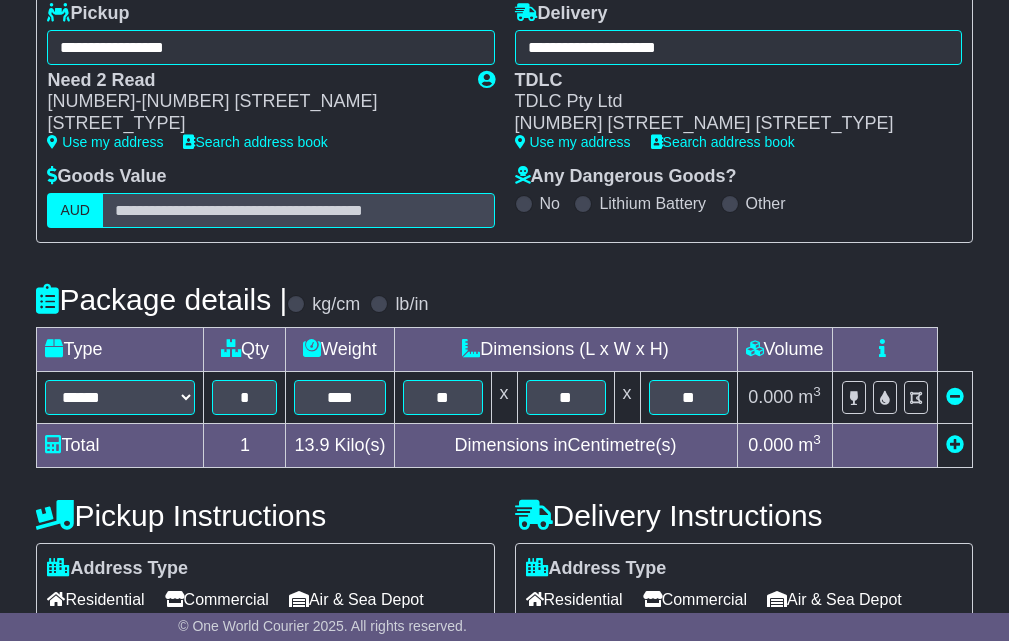 scroll, scrollTop: 517, scrollLeft: 0, axis: vertical 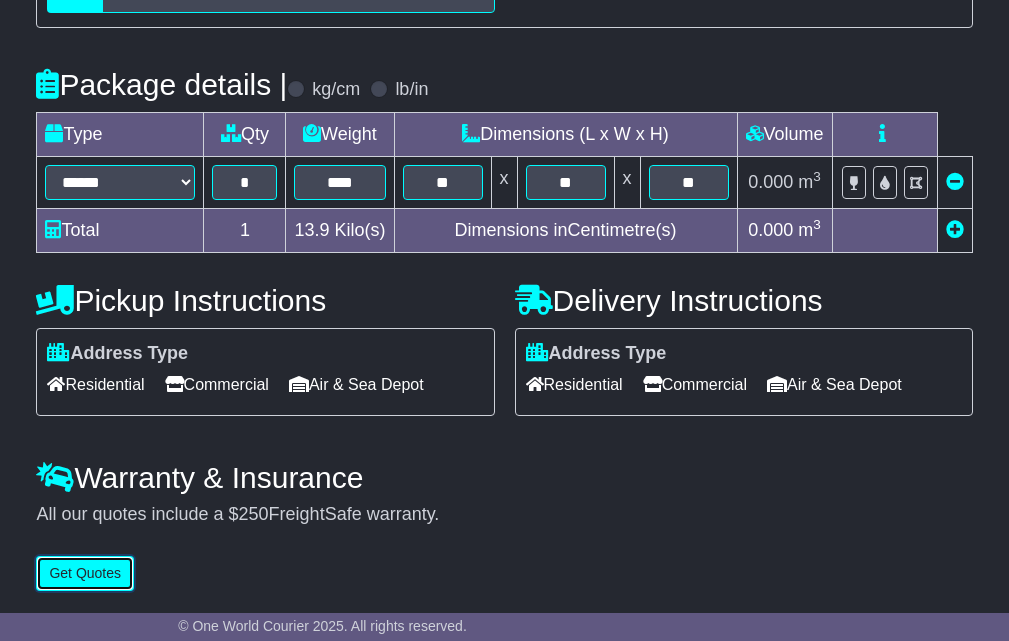 type 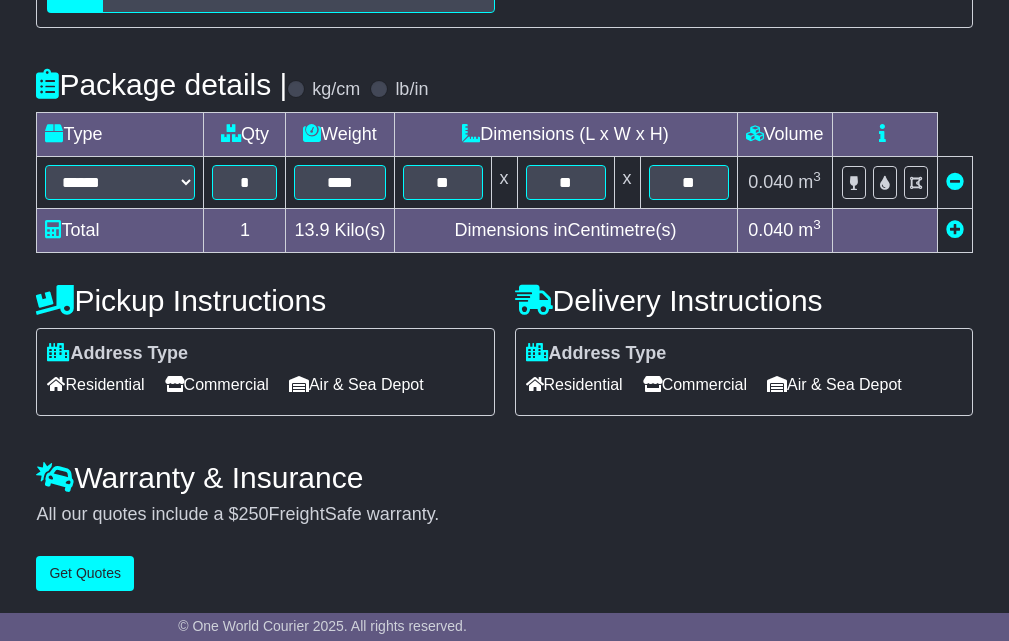 click at bounding box center (955, 229) 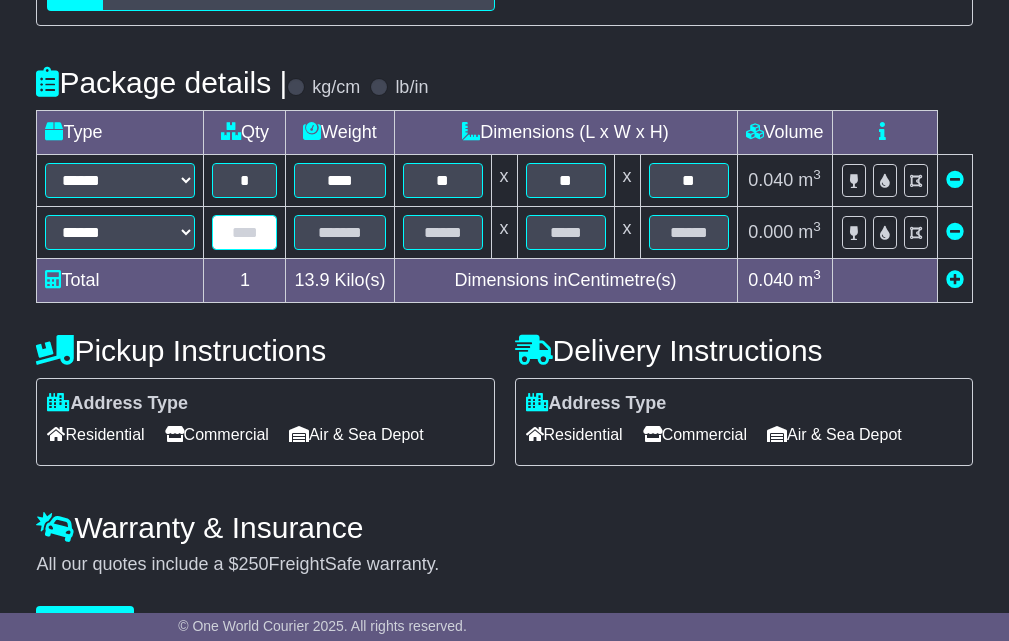 click at bounding box center [244, 232] 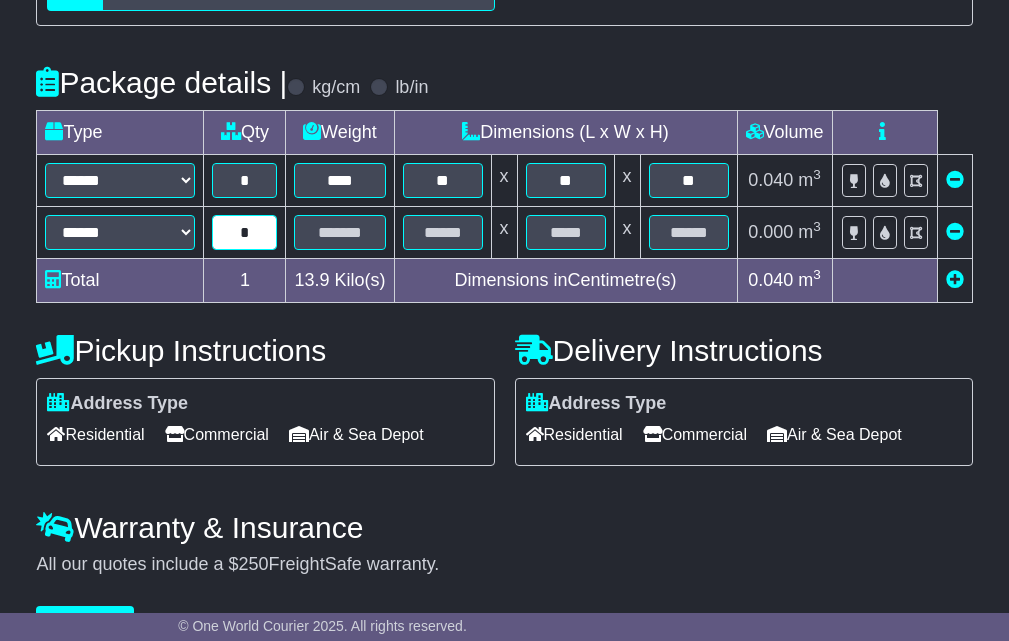 type on "*" 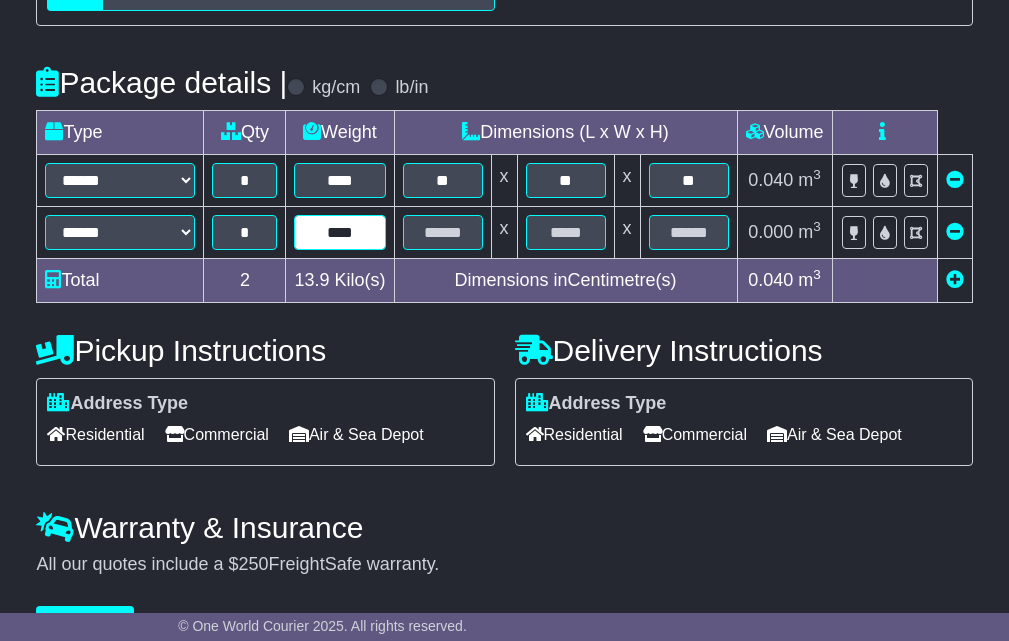 type on "****" 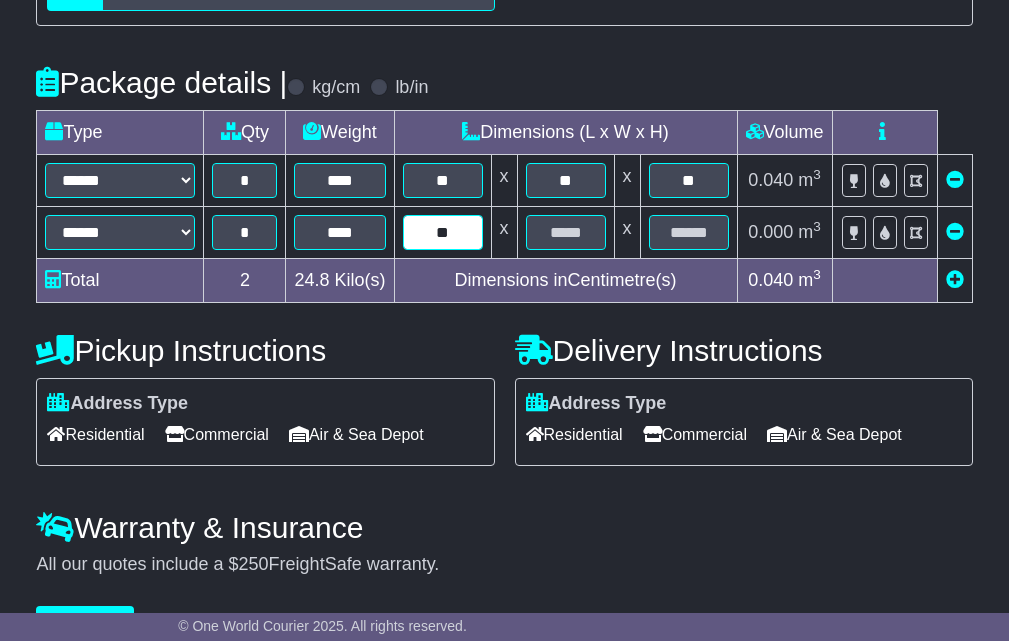 type on "**" 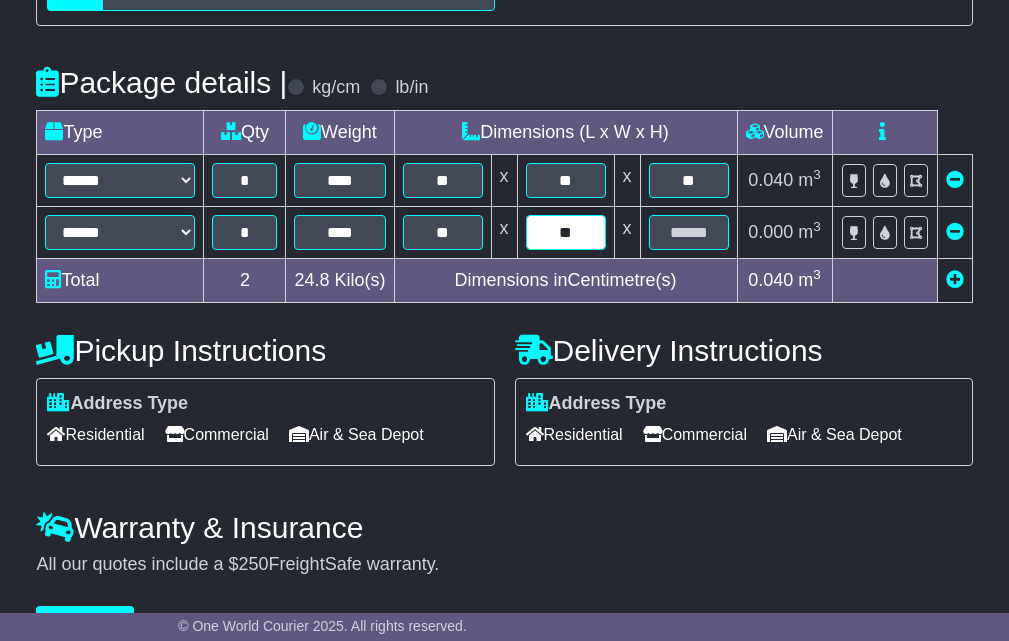 type on "**" 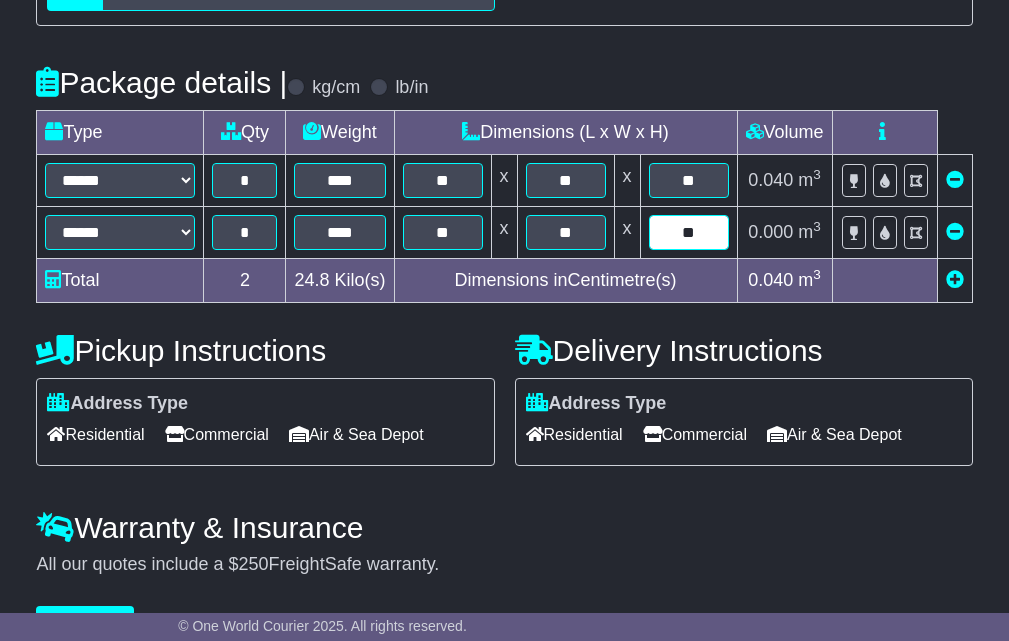 type on "**" 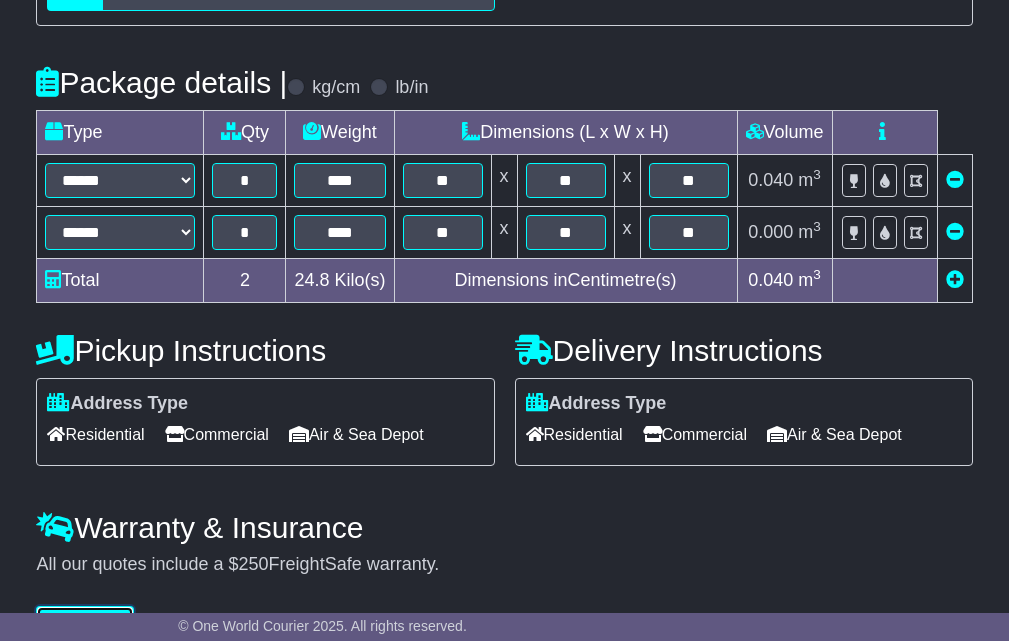scroll, scrollTop: 519, scrollLeft: 0, axis: vertical 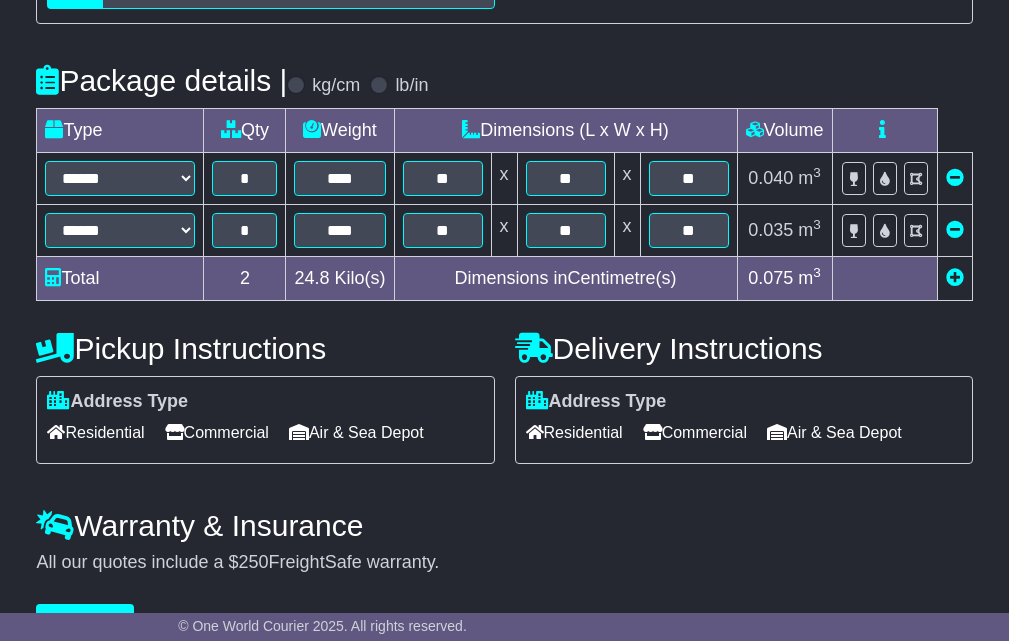 click at bounding box center [955, 277] 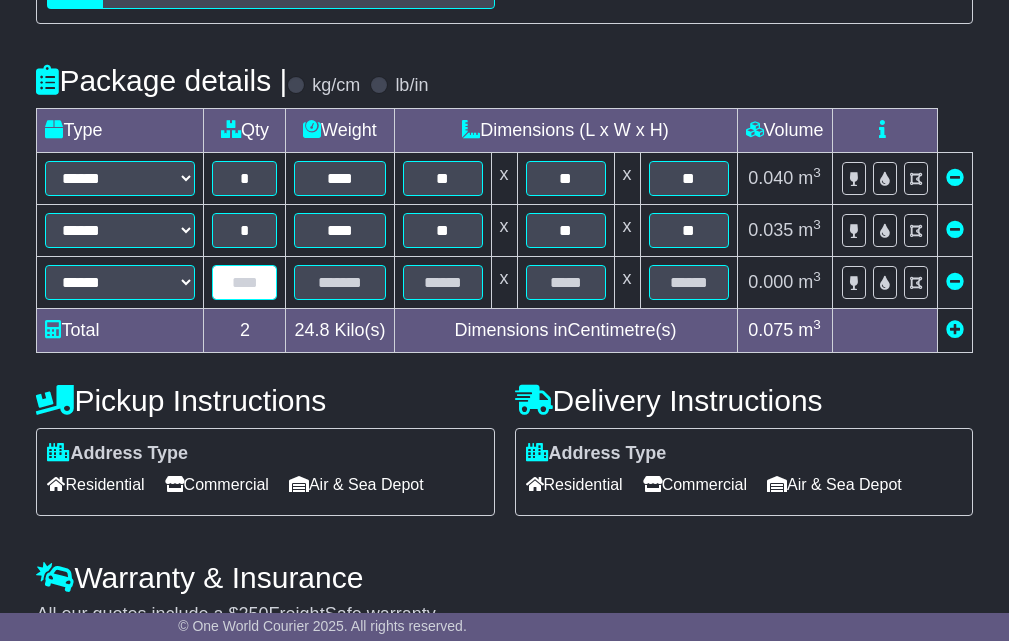 click at bounding box center (244, 282) 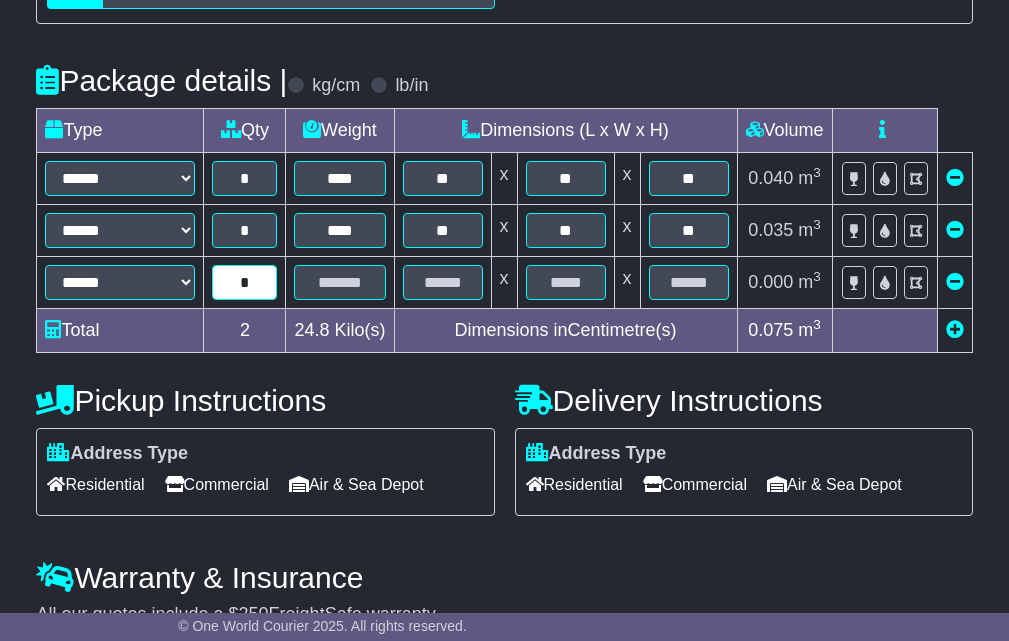 type on "*" 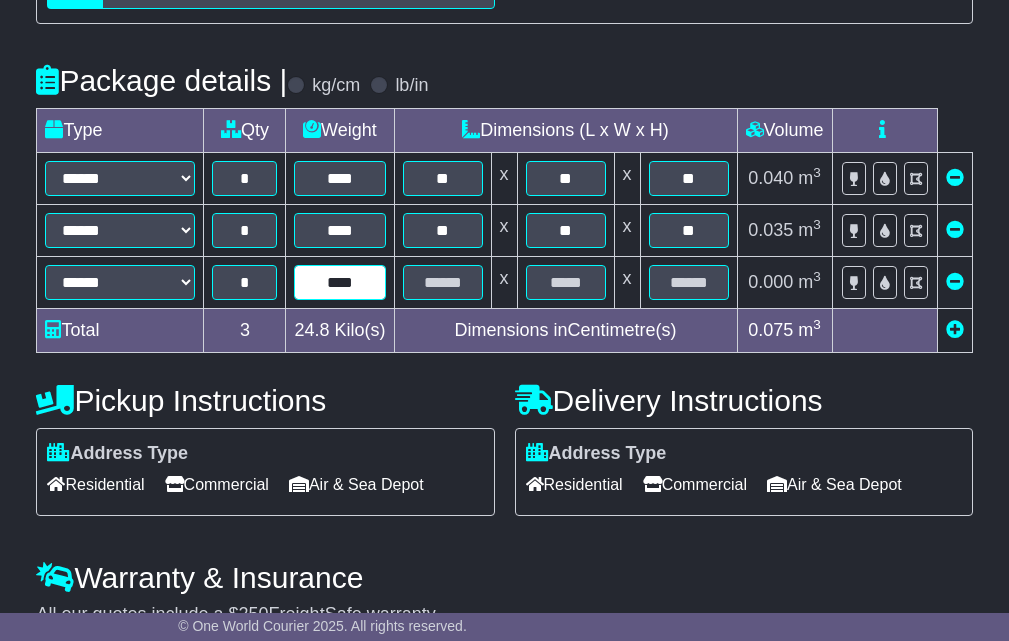 type on "****" 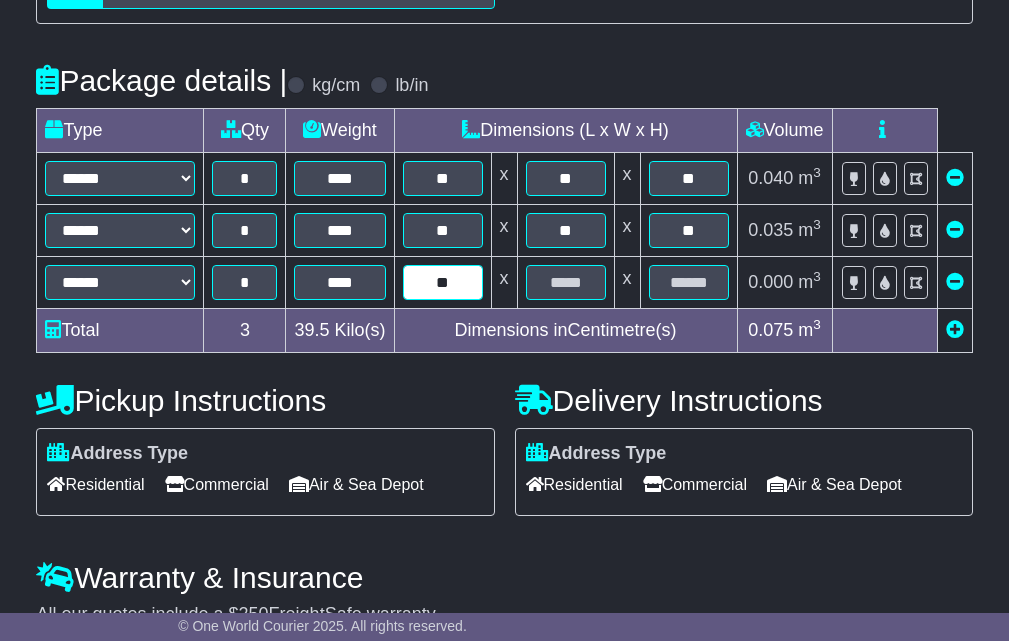 type on "**" 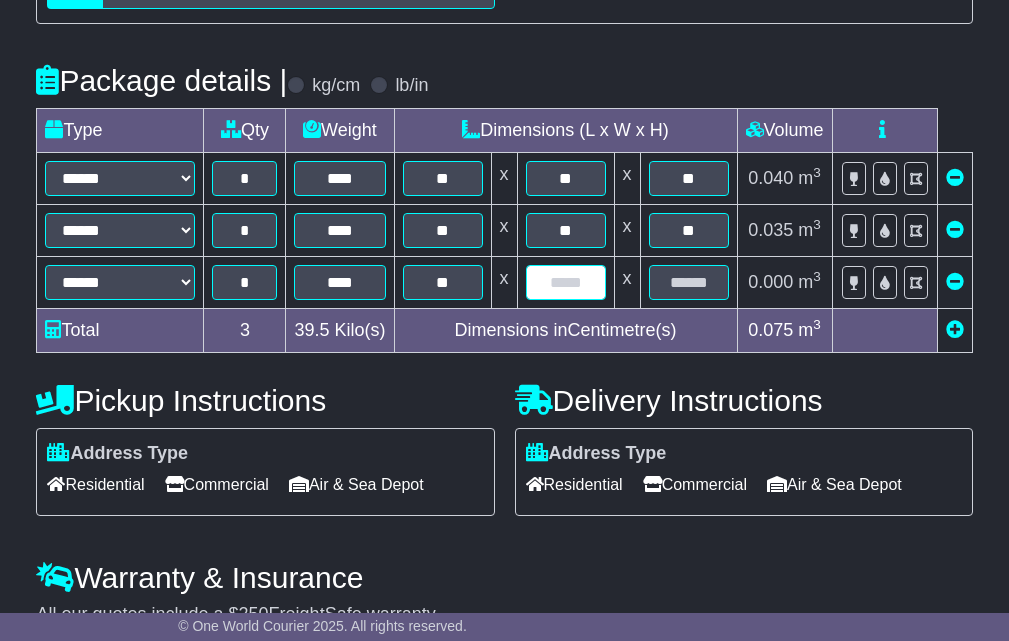 type on "*" 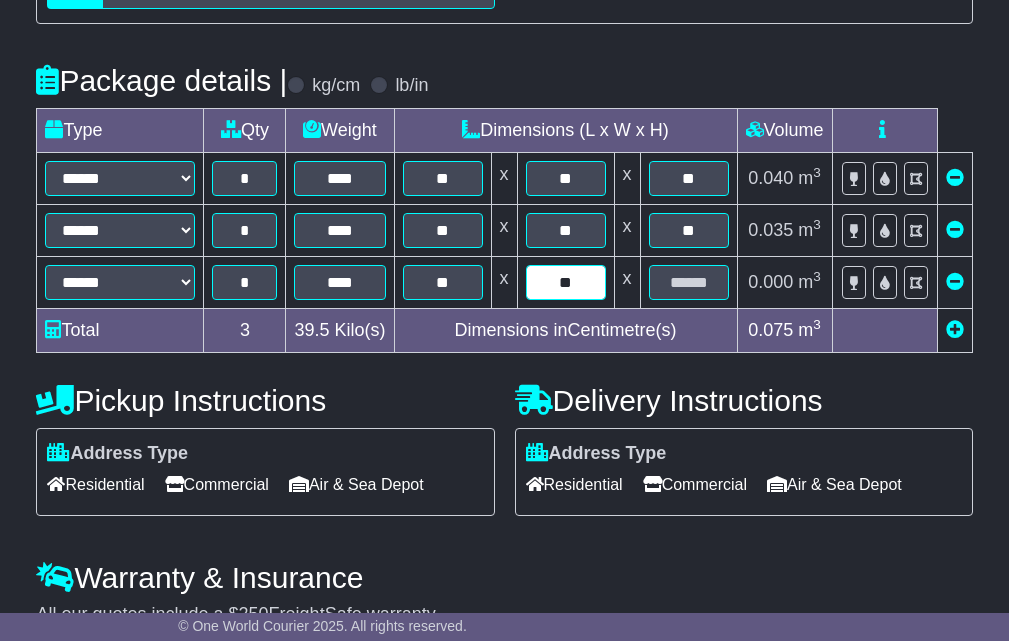 type on "**" 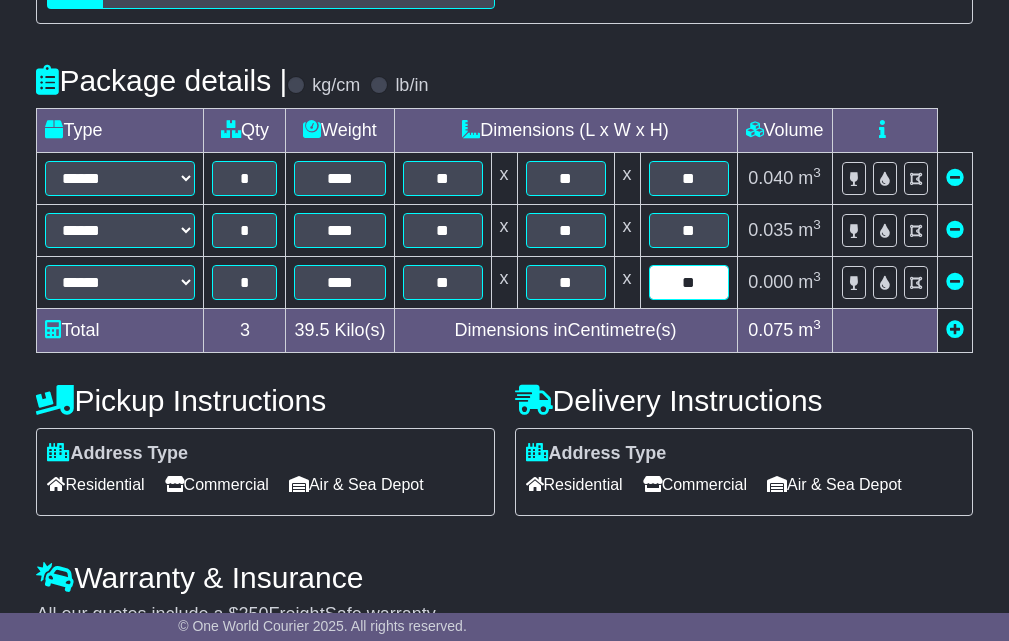 type on "**" 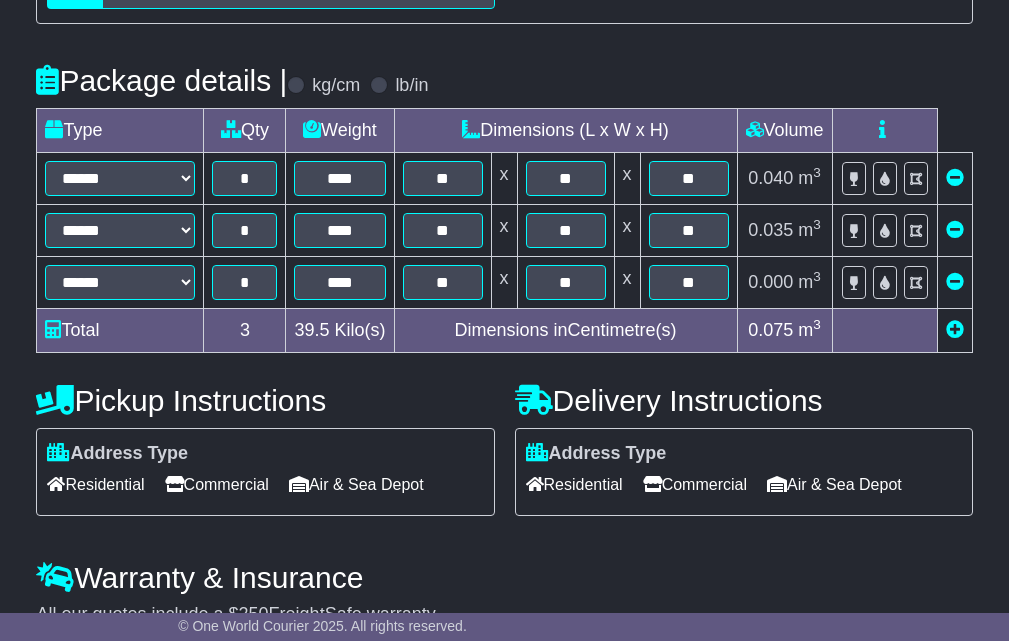 scroll, scrollTop: 621, scrollLeft: 0, axis: vertical 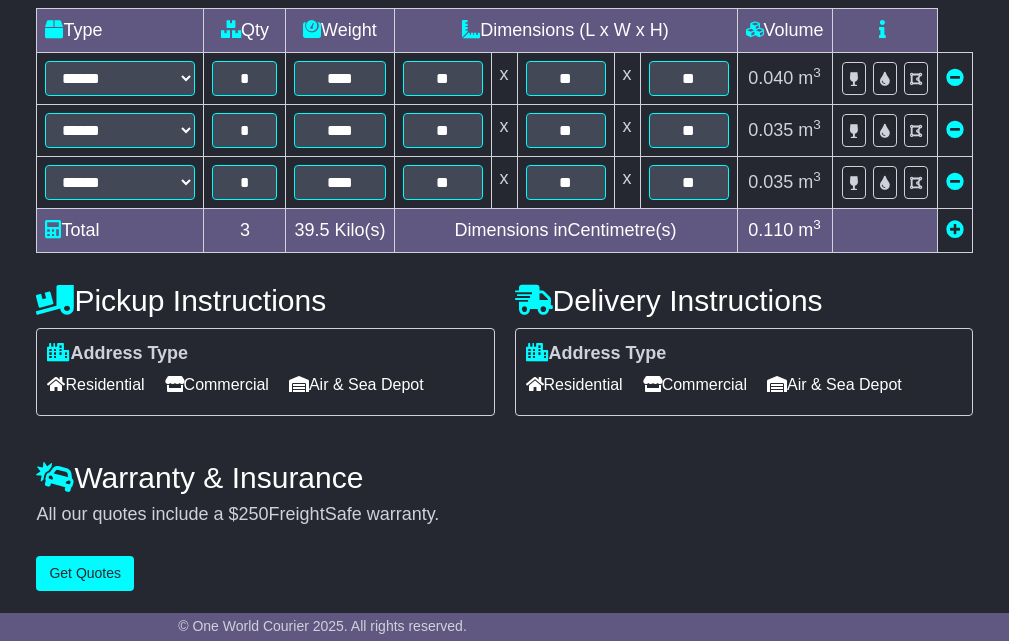 click at bounding box center (955, 229) 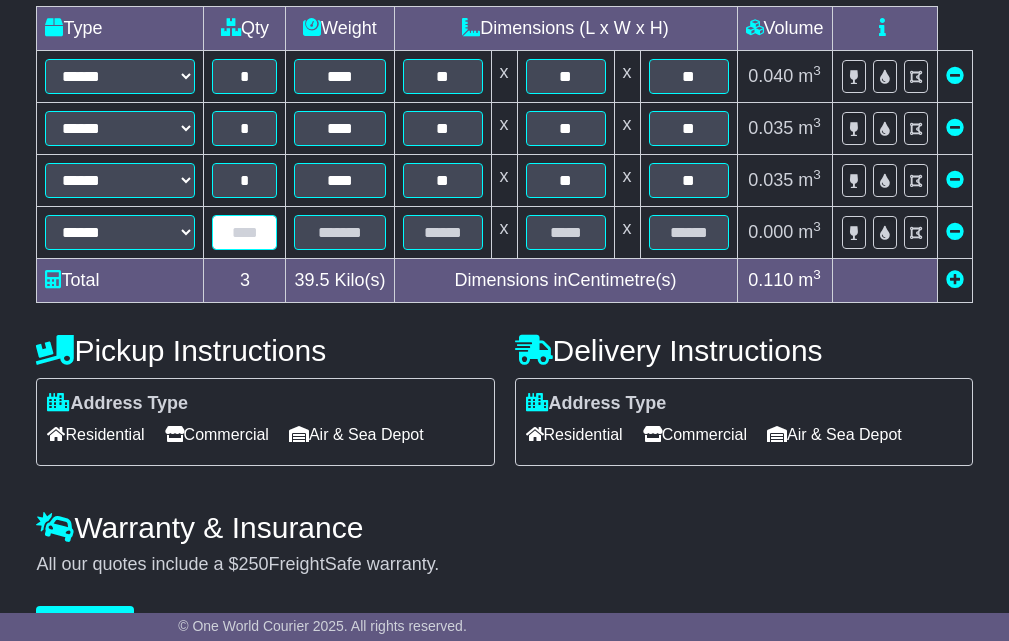 click at bounding box center (244, 232) 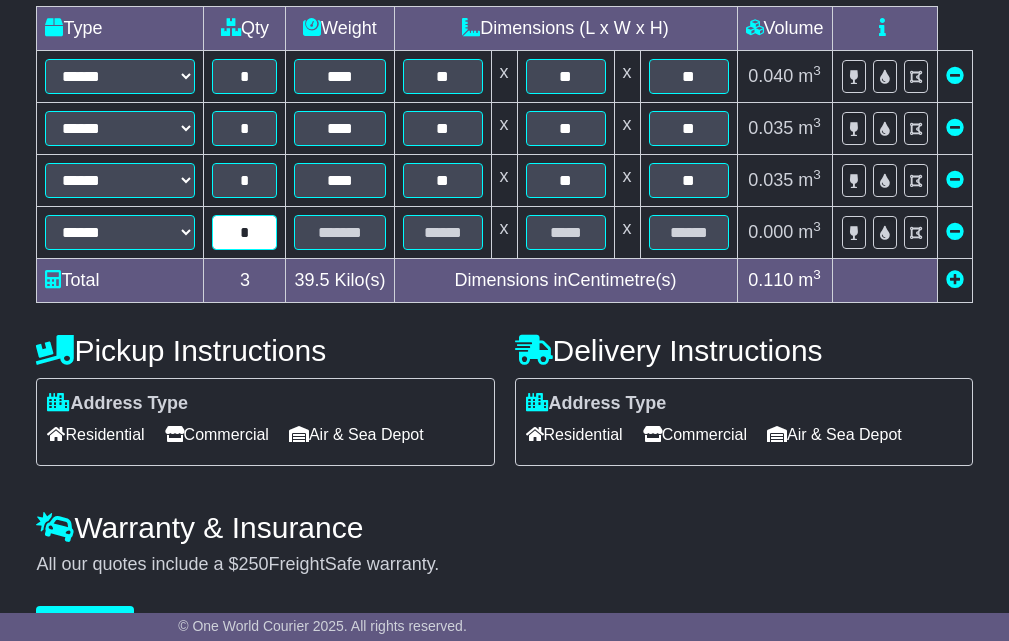 type on "*" 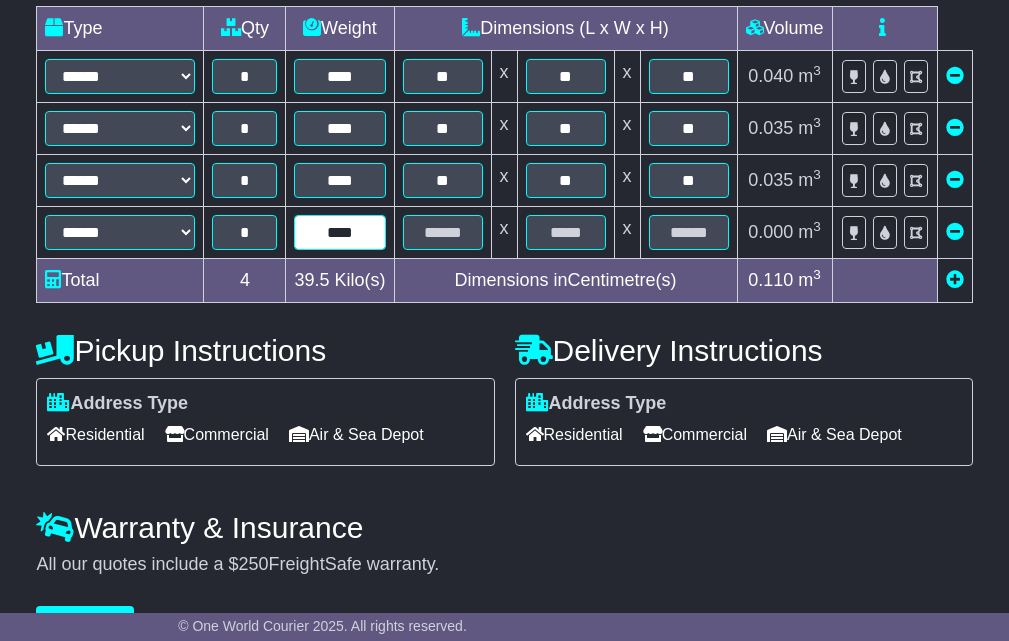 type on "****" 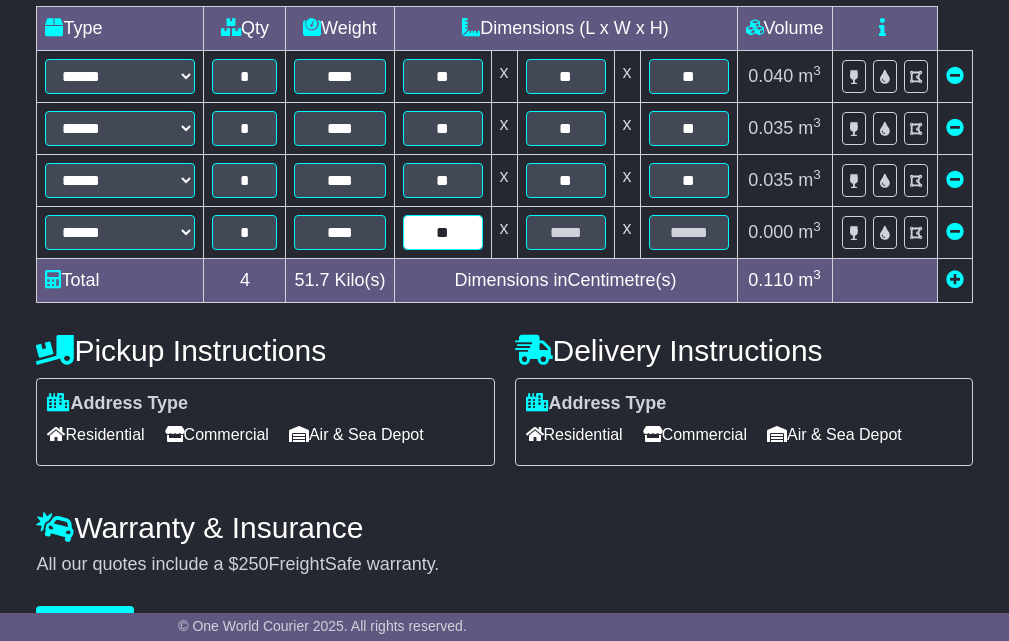 type on "**" 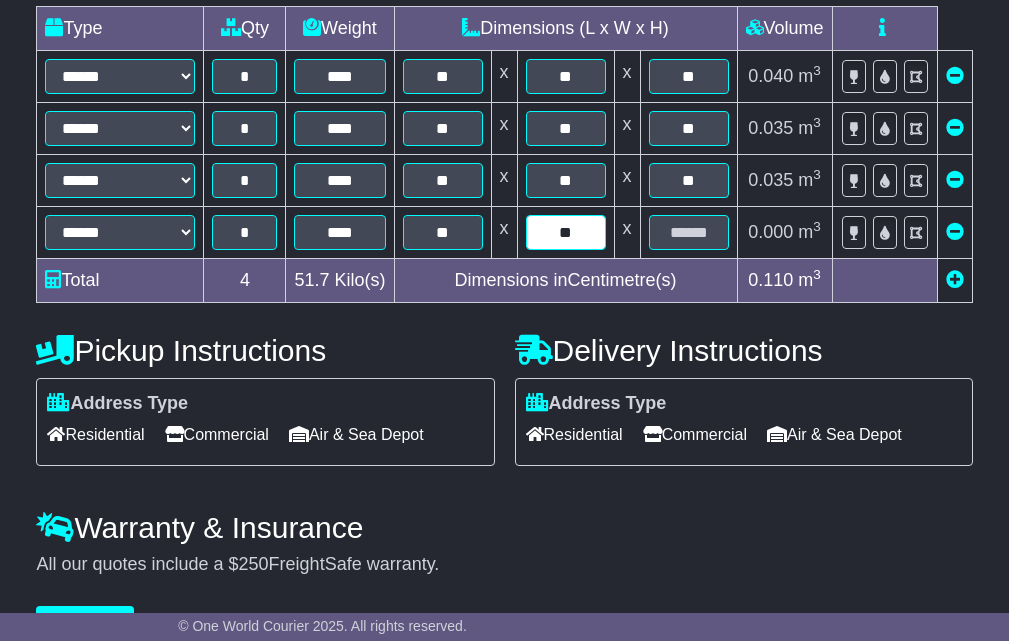 type on "**" 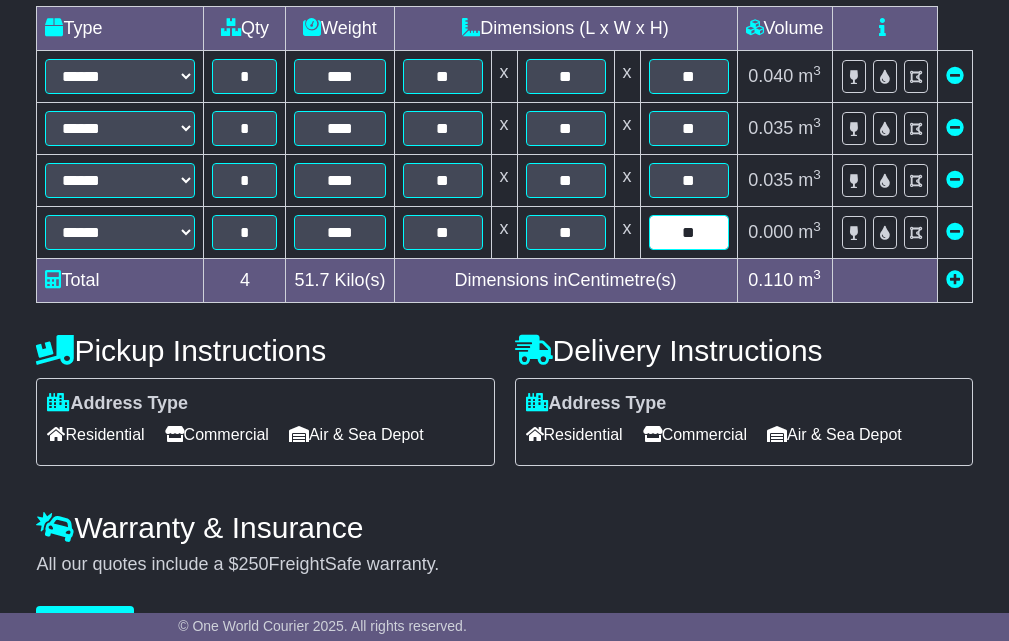 type on "**" 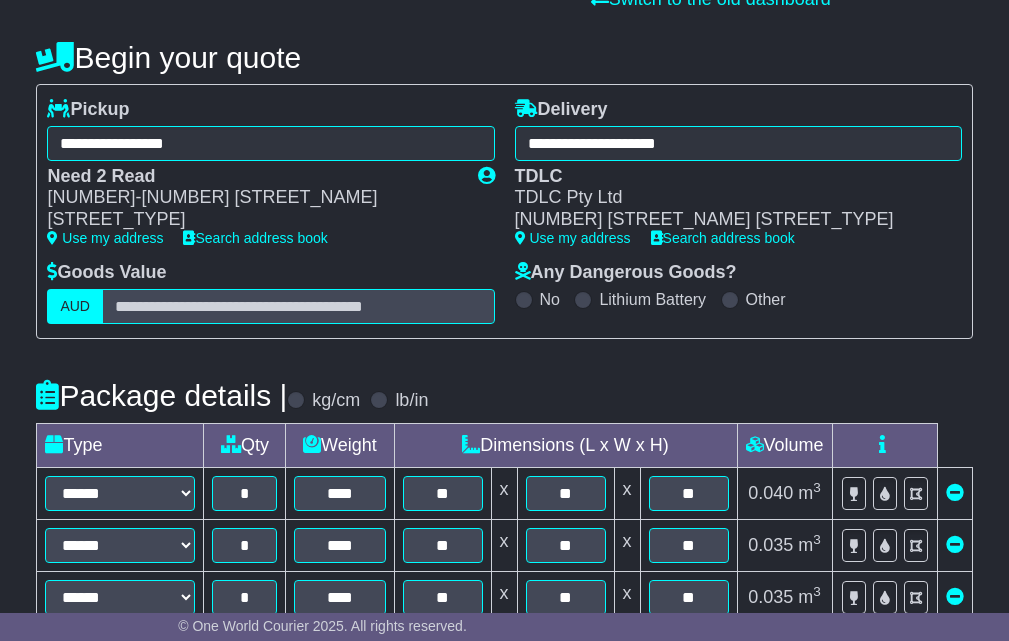 scroll, scrollTop: 200, scrollLeft: 0, axis: vertical 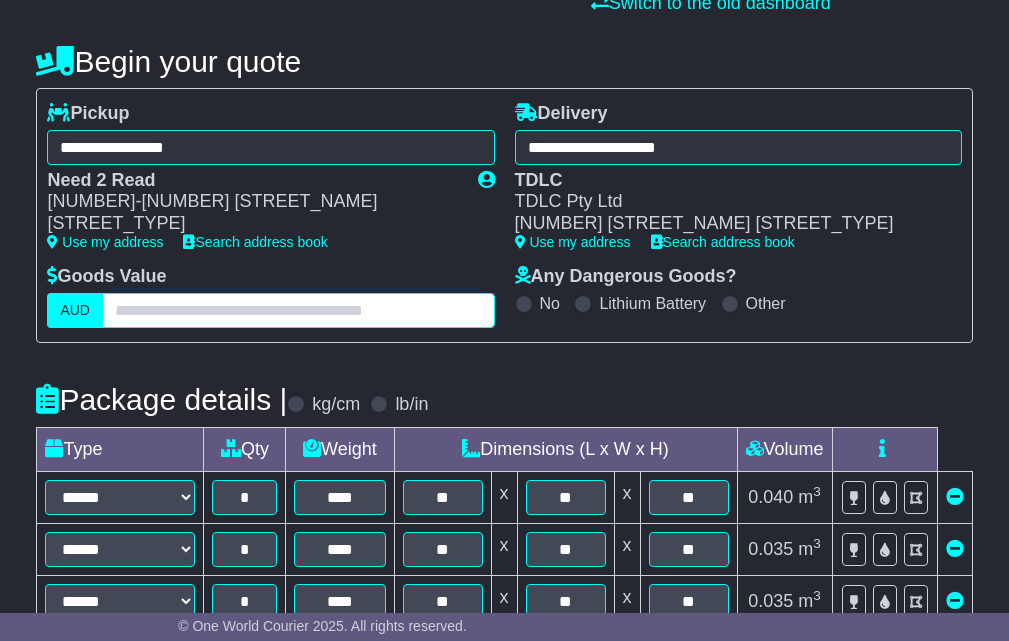 click at bounding box center [298, 310] 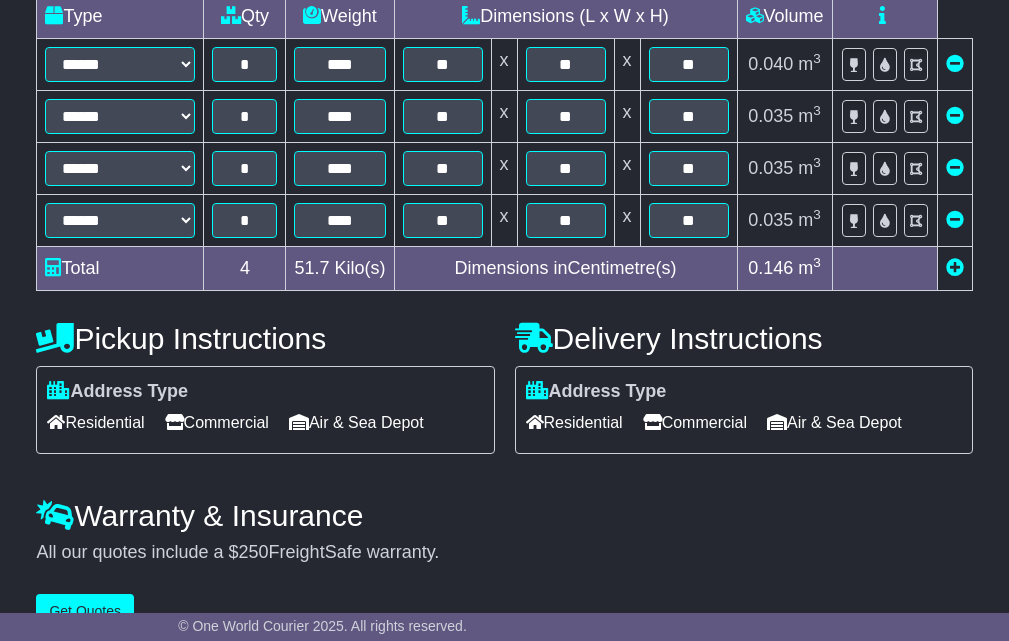 scroll, scrollTop: 673, scrollLeft: 0, axis: vertical 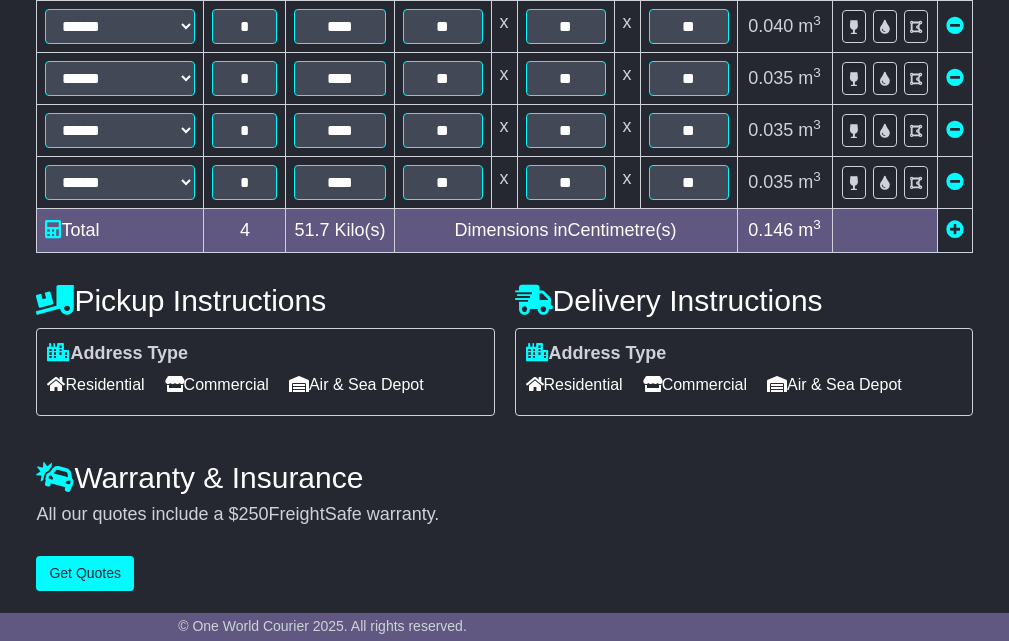 type on "*******" 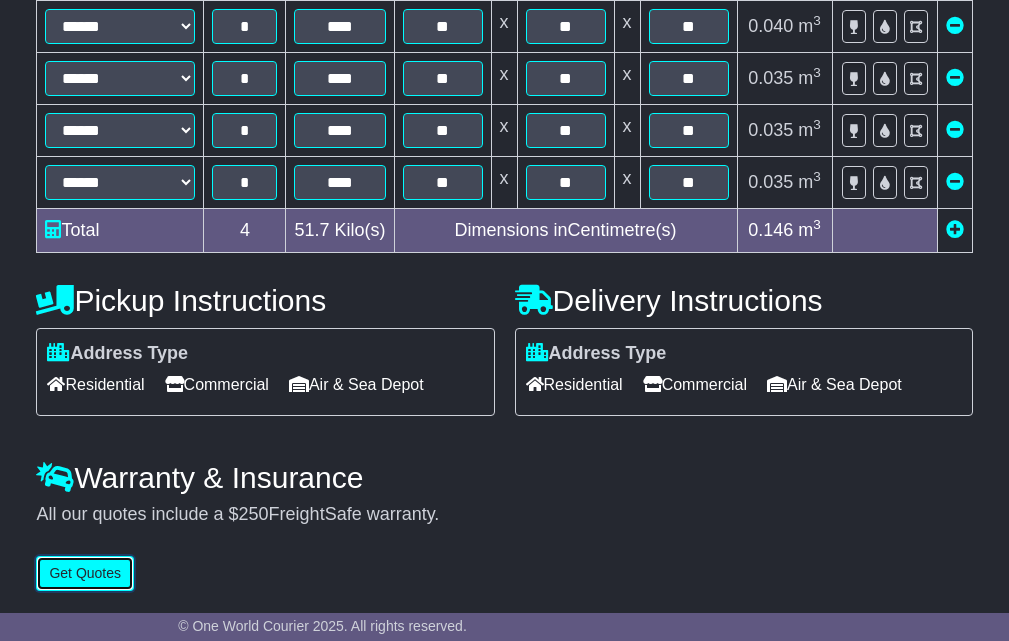 click on "Get Quotes" at bounding box center (85, 573) 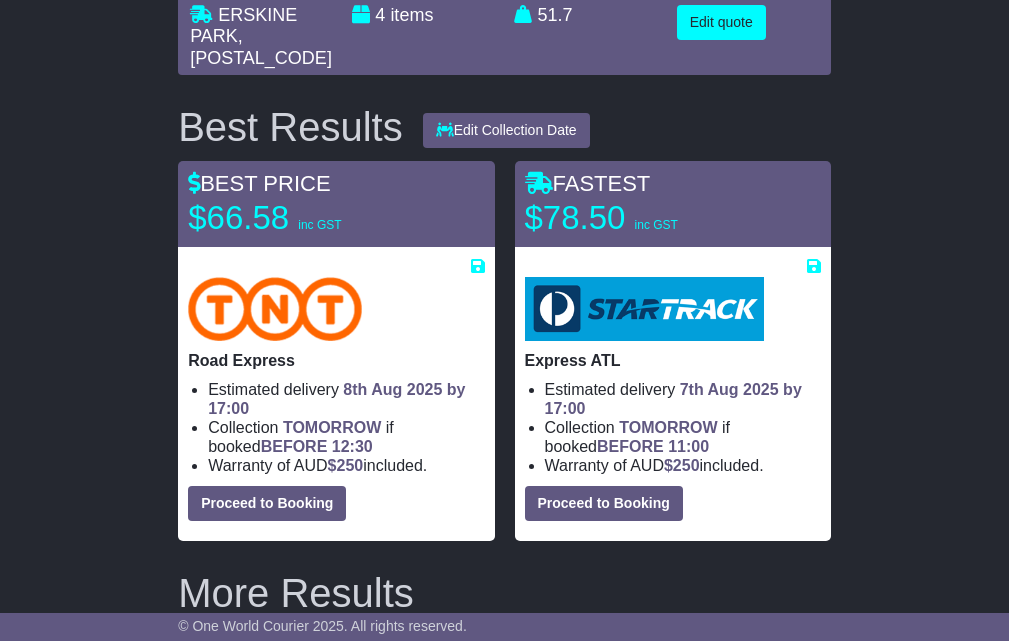 scroll, scrollTop: 200, scrollLeft: 0, axis: vertical 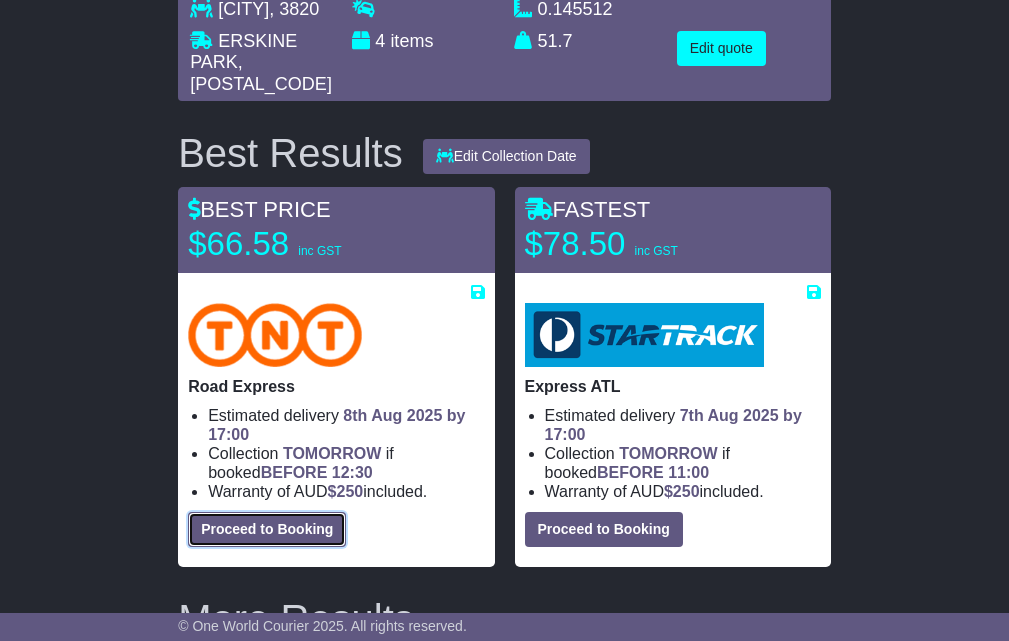 click on "Proceed to Booking" at bounding box center [267, 529] 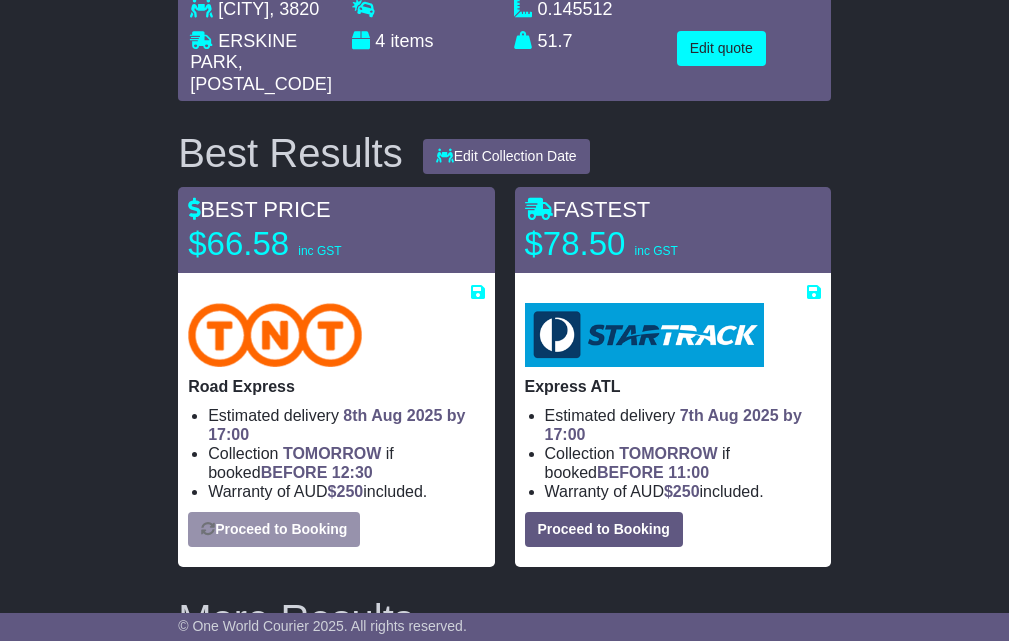 select on "*****" 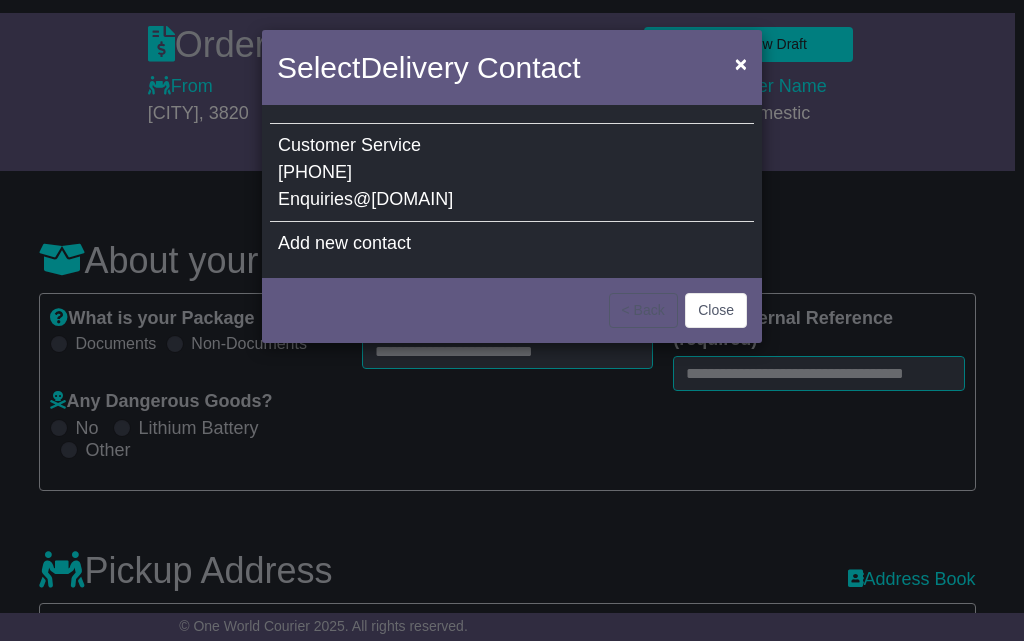 click on "Customer   Service
0255555555
Enquiries@tdlc.com.au" at bounding box center [512, 173] 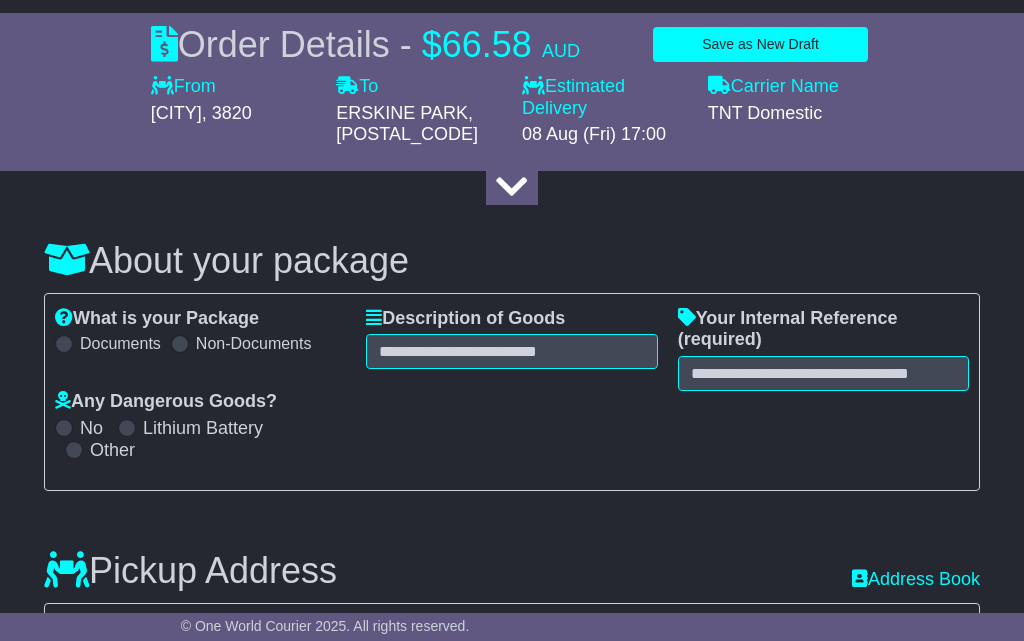 type on "********" 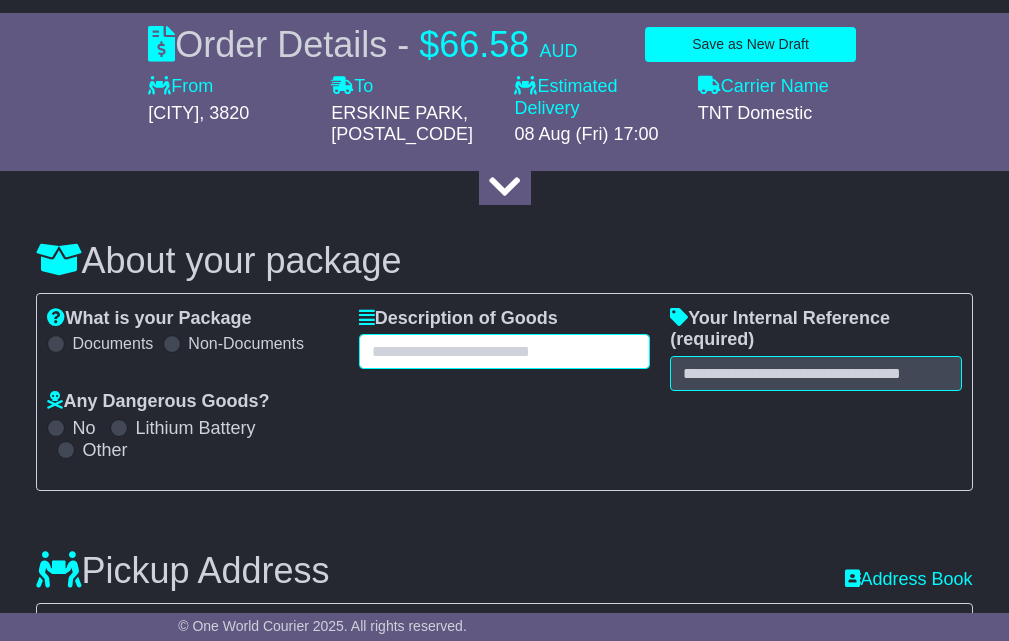 click at bounding box center (504, 351) 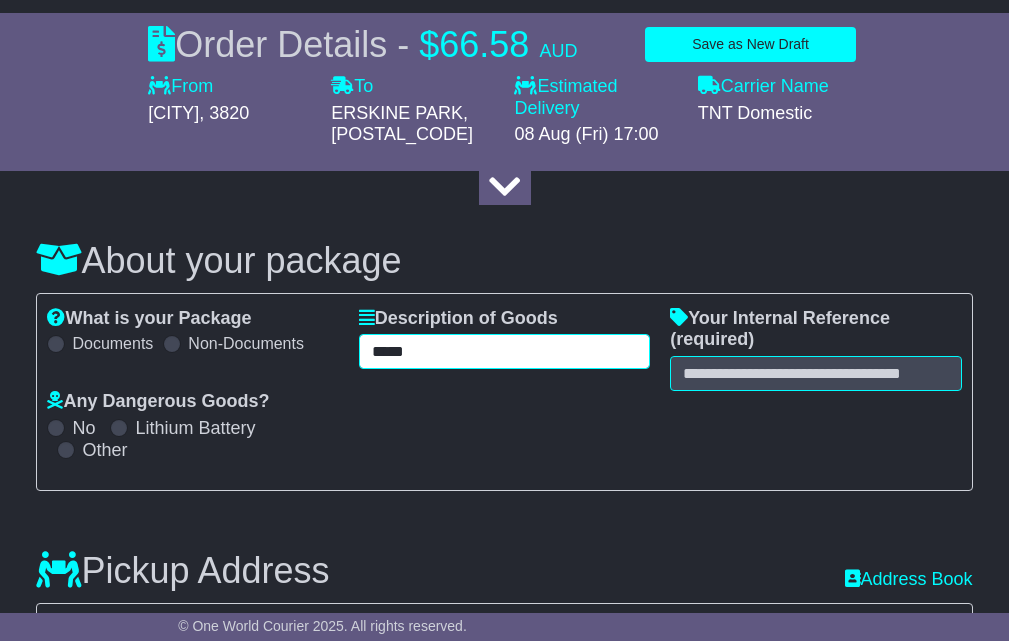 type on "*****" 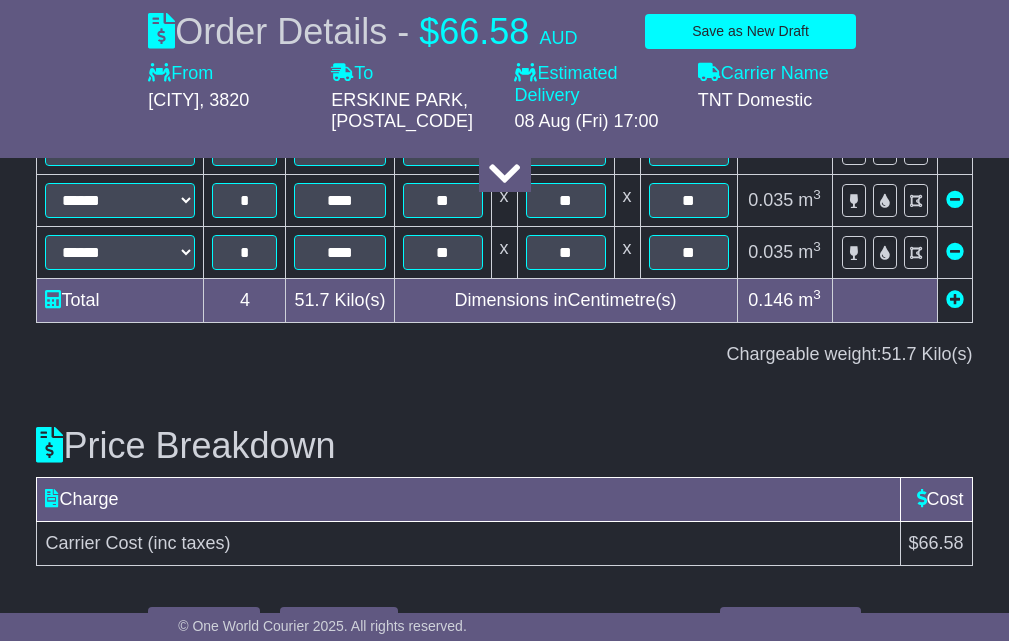 scroll, scrollTop: 2419, scrollLeft: 0, axis: vertical 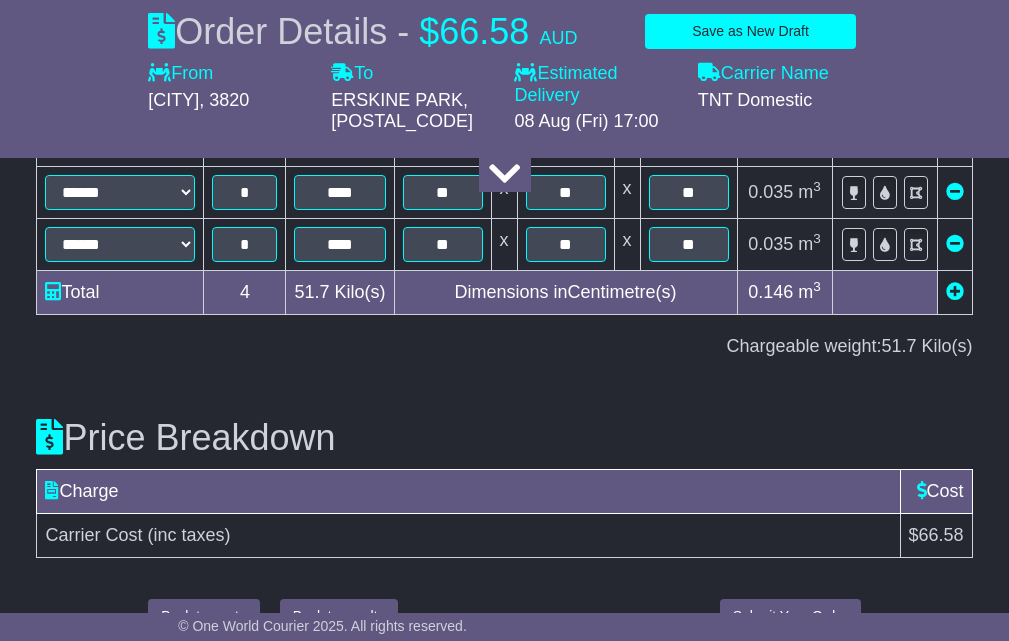 type on "**********" 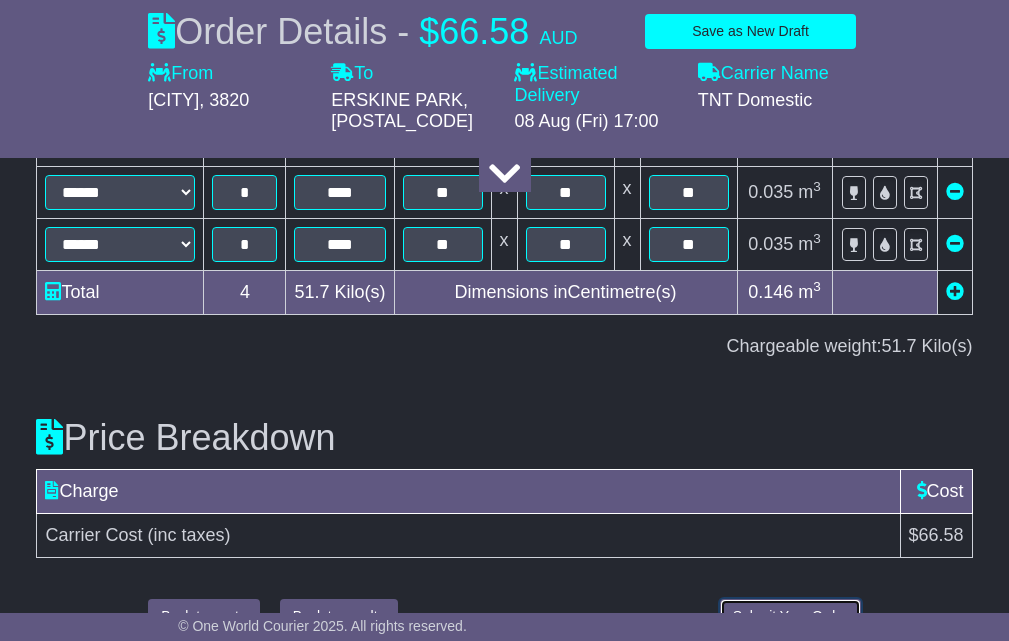 click on "Submit Your Order" at bounding box center [790, 616] 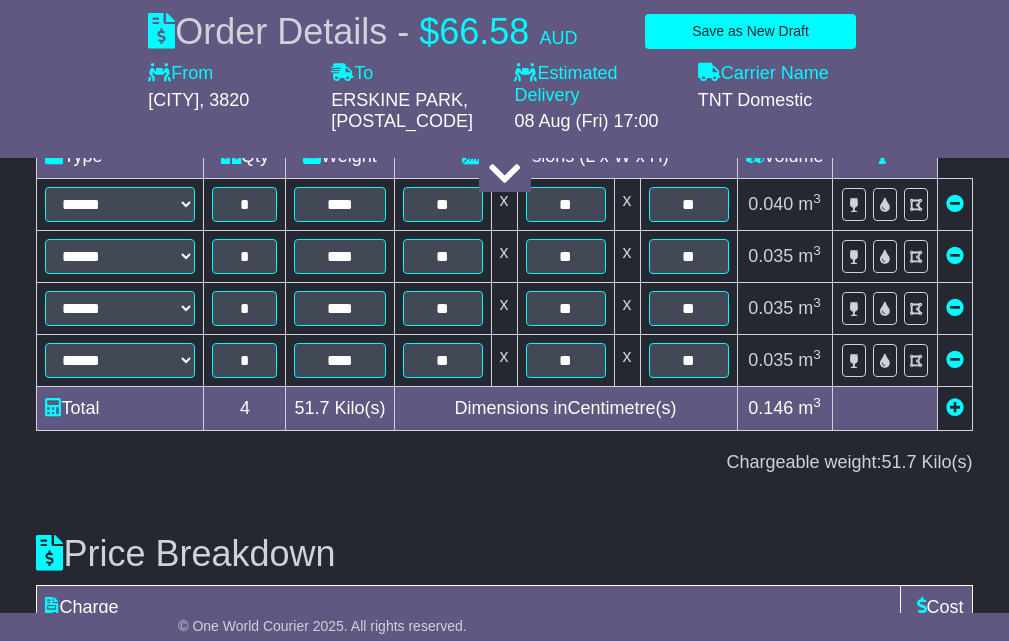 scroll, scrollTop: 2419, scrollLeft: 0, axis: vertical 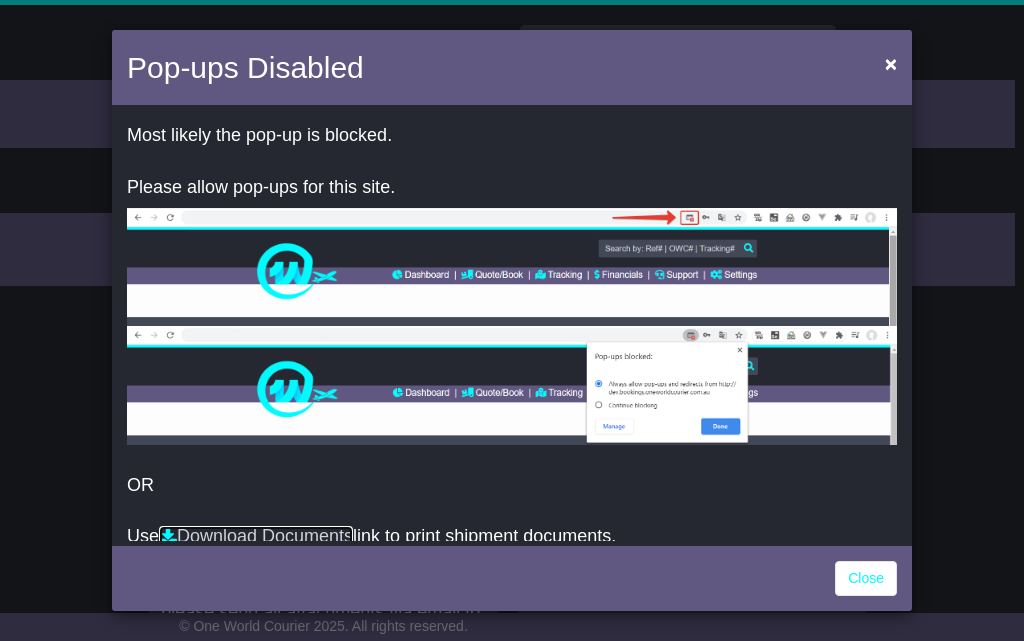 click on "Download Documents" at bounding box center (256, 536) 